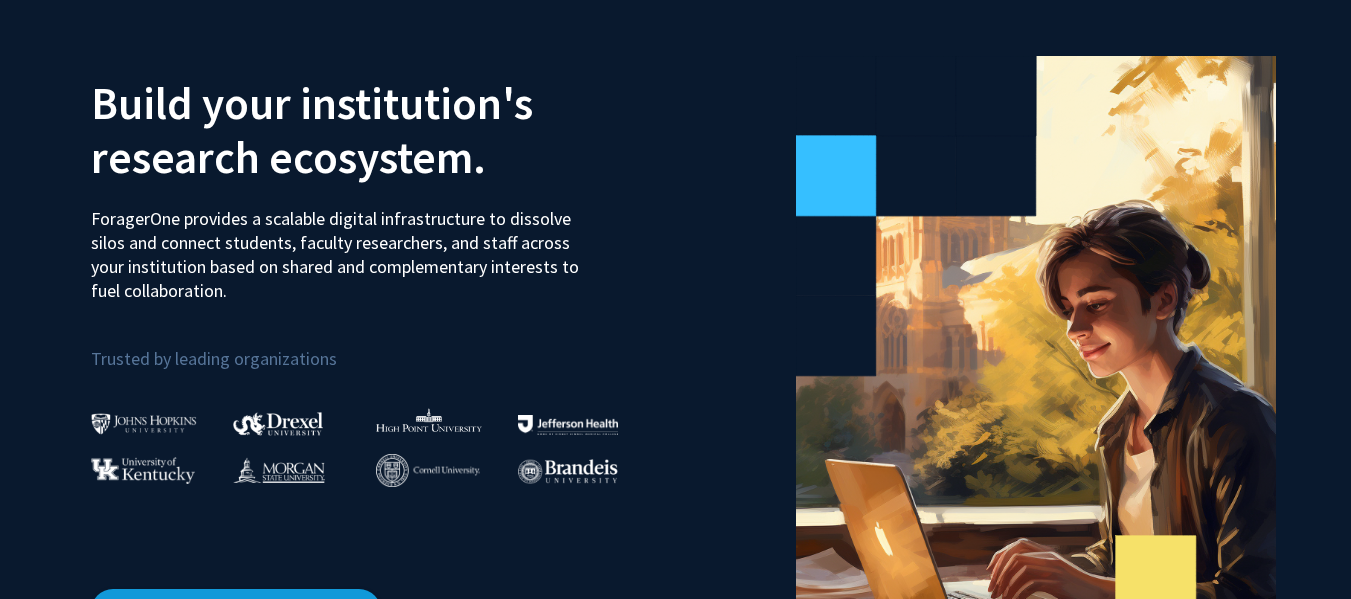 scroll, scrollTop: 0, scrollLeft: 0, axis: both 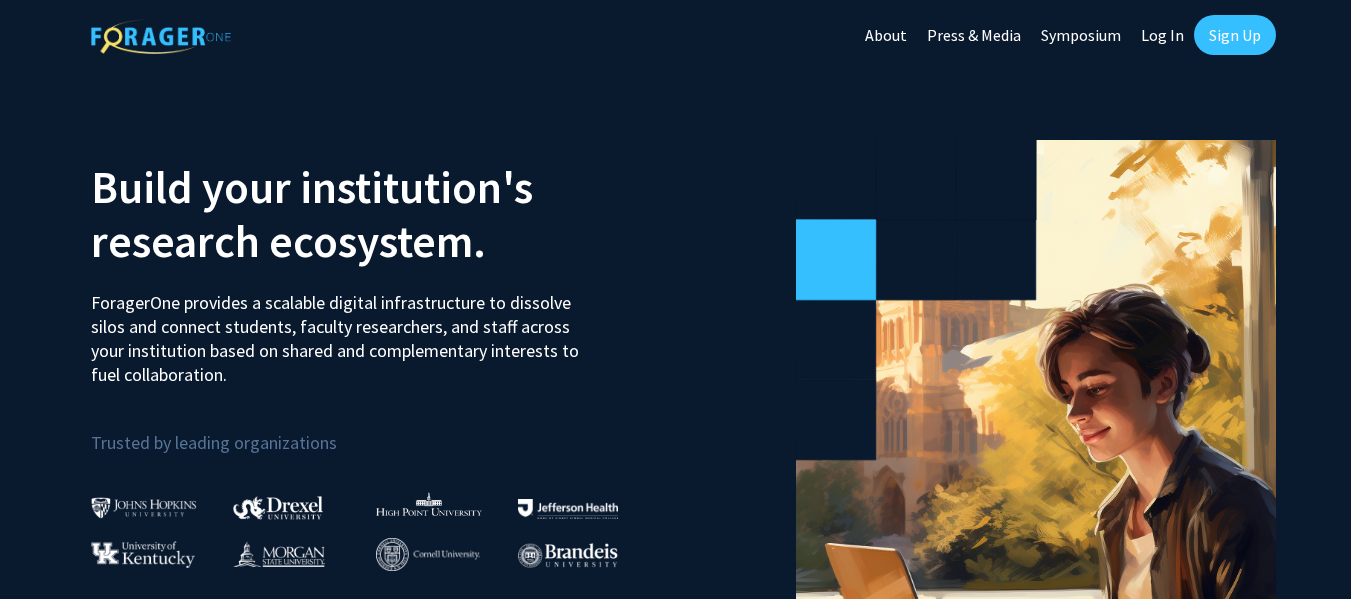 click on "Sign Up" 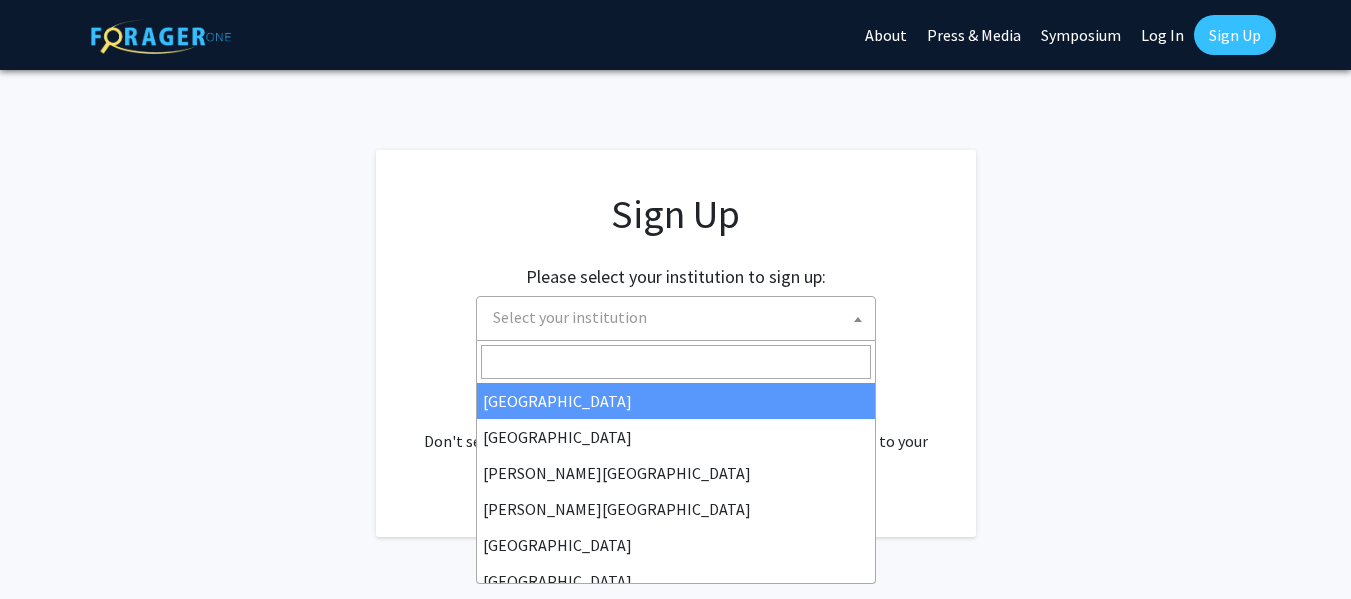 click on "Select your institution" at bounding box center [680, 317] 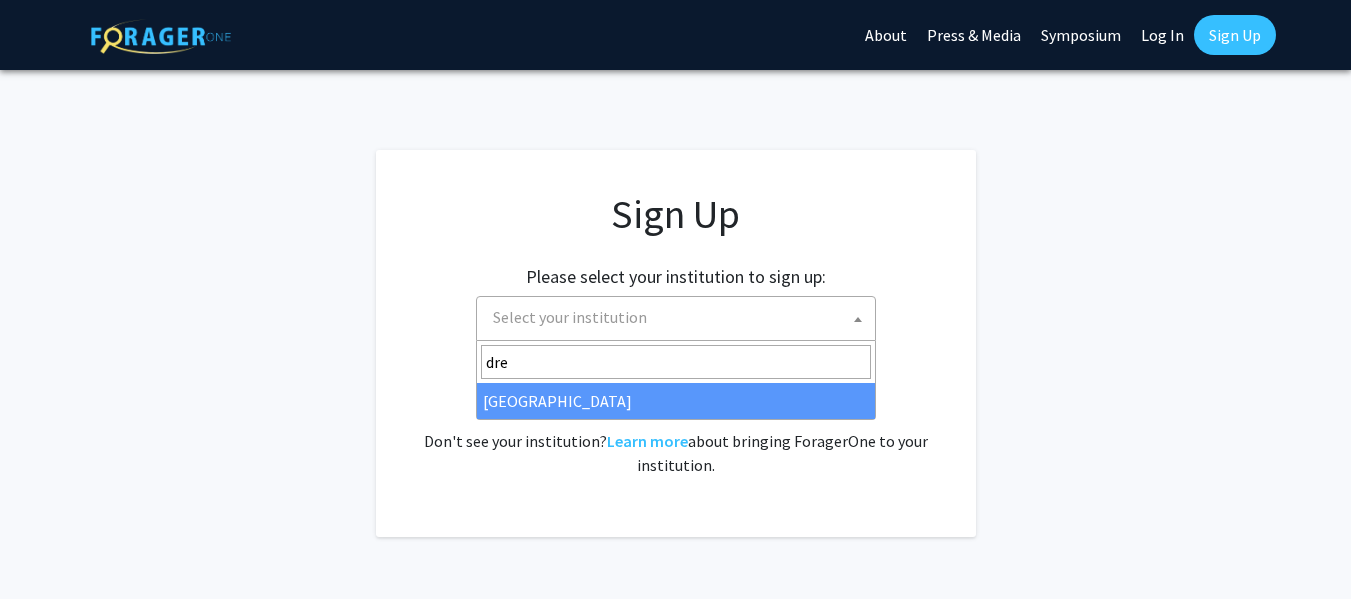 type on "dre" 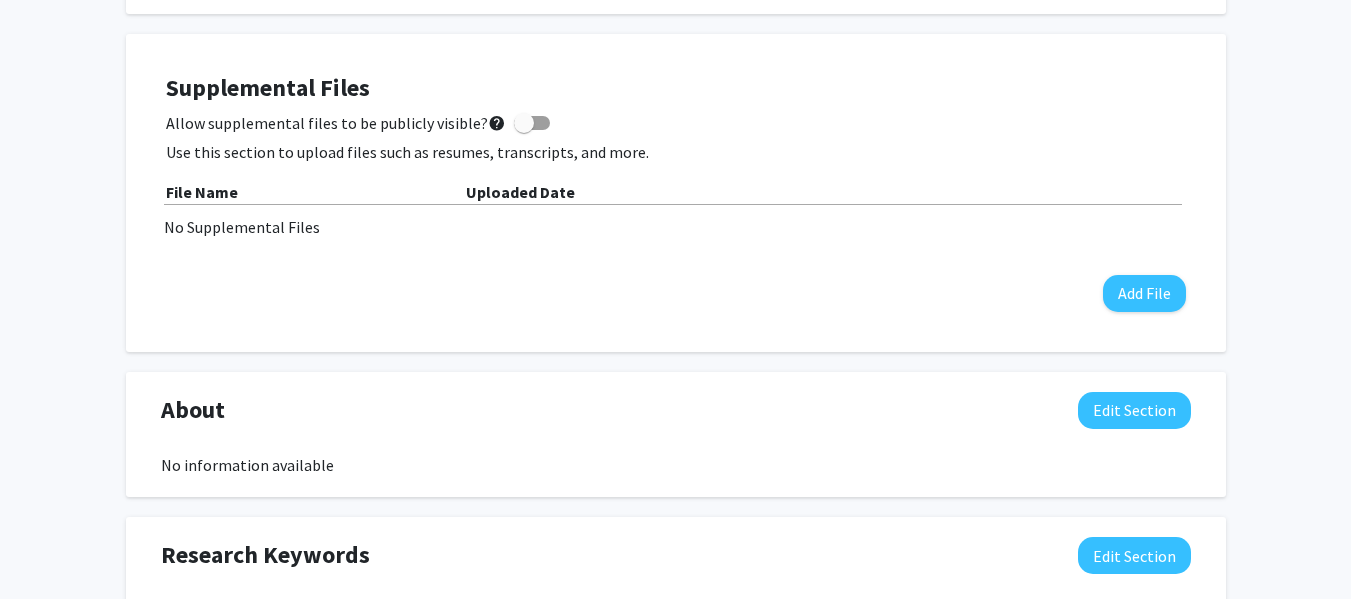 scroll, scrollTop: 845, scrollLeft: 0, axis: vertical 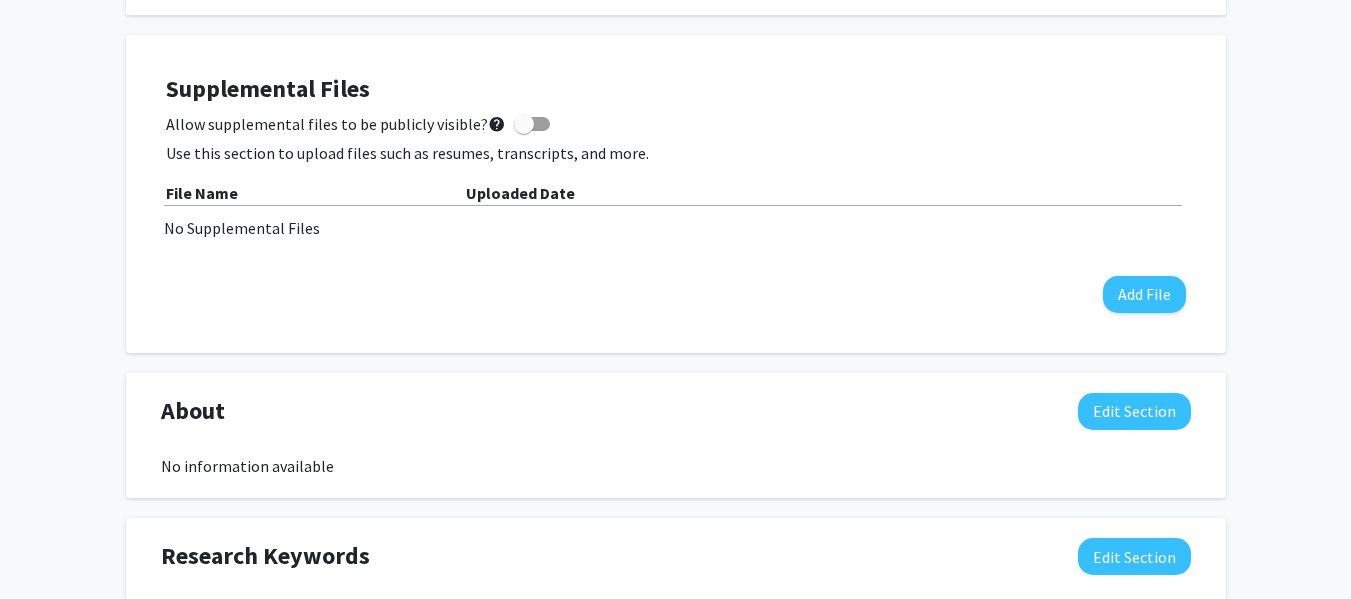 click on "Allow supplemental files to be publicly visible?  help" at bounding box center (358, 124) 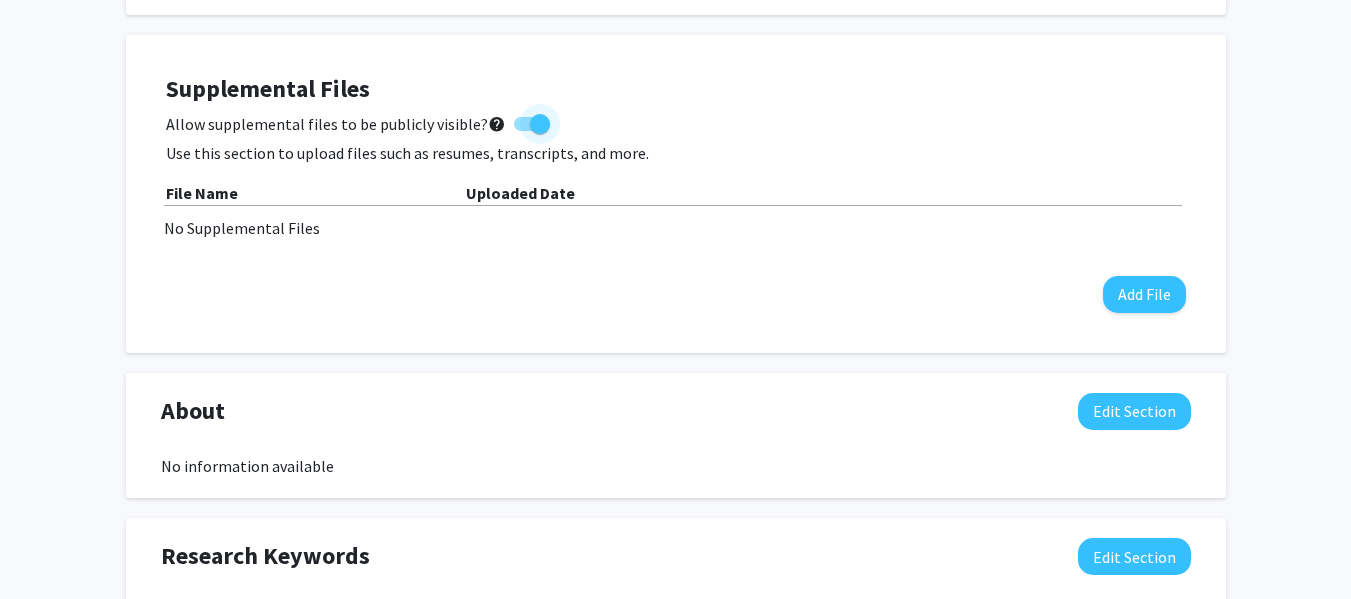click at bounding box center [540, 124] 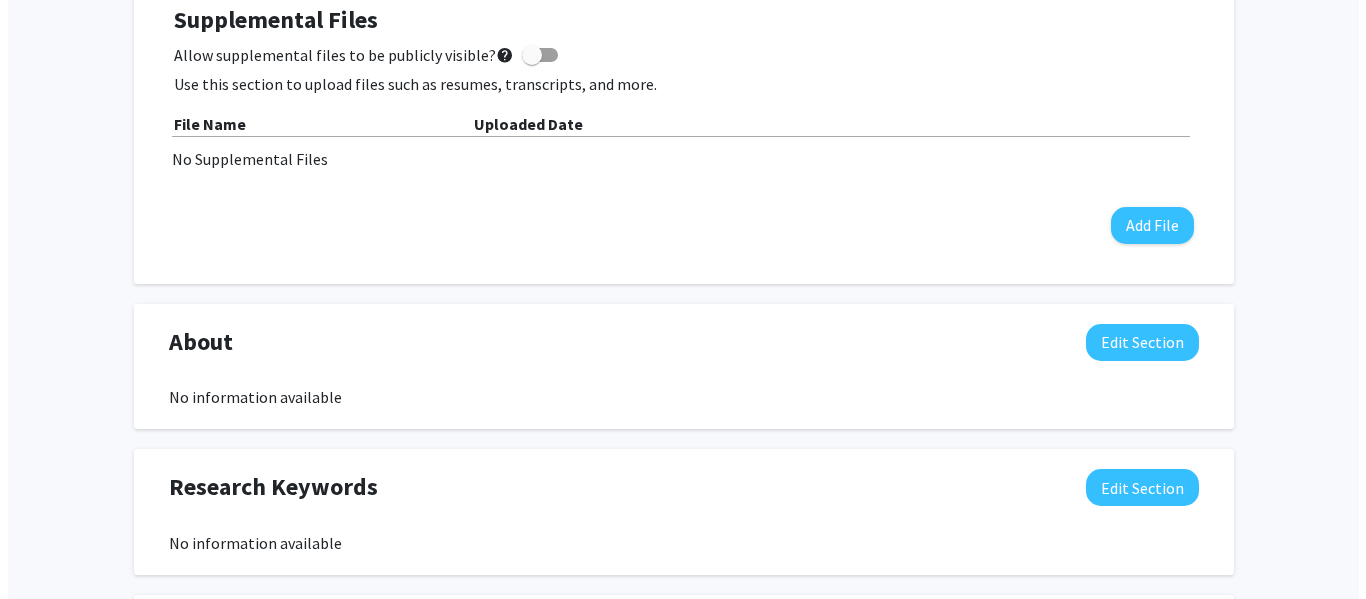 scroll, scrollTop: 912, scrollLeft: 0, axis: vertical 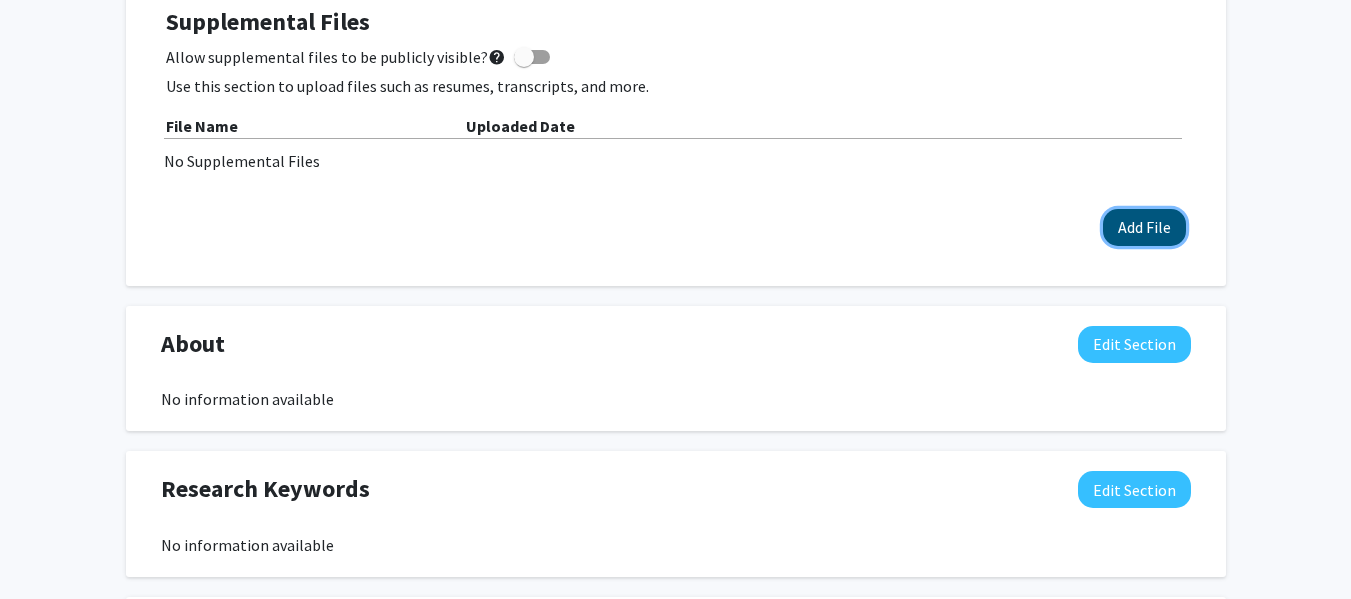 click on "Add File" 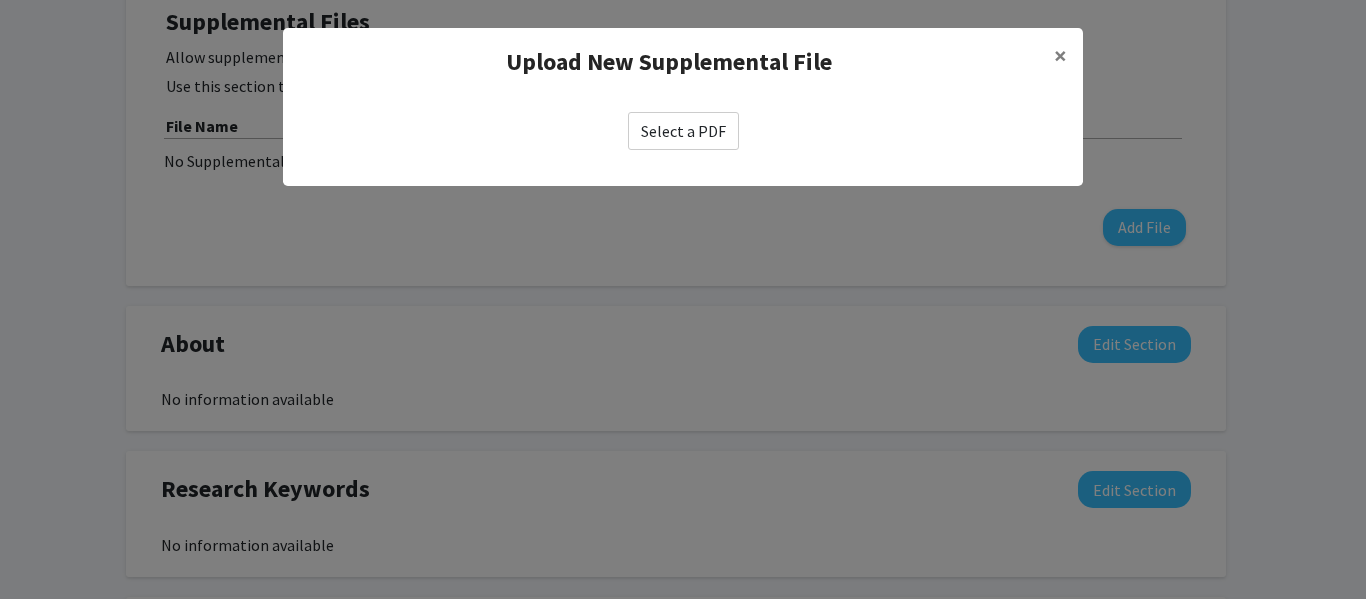 click on "Select a PDF" 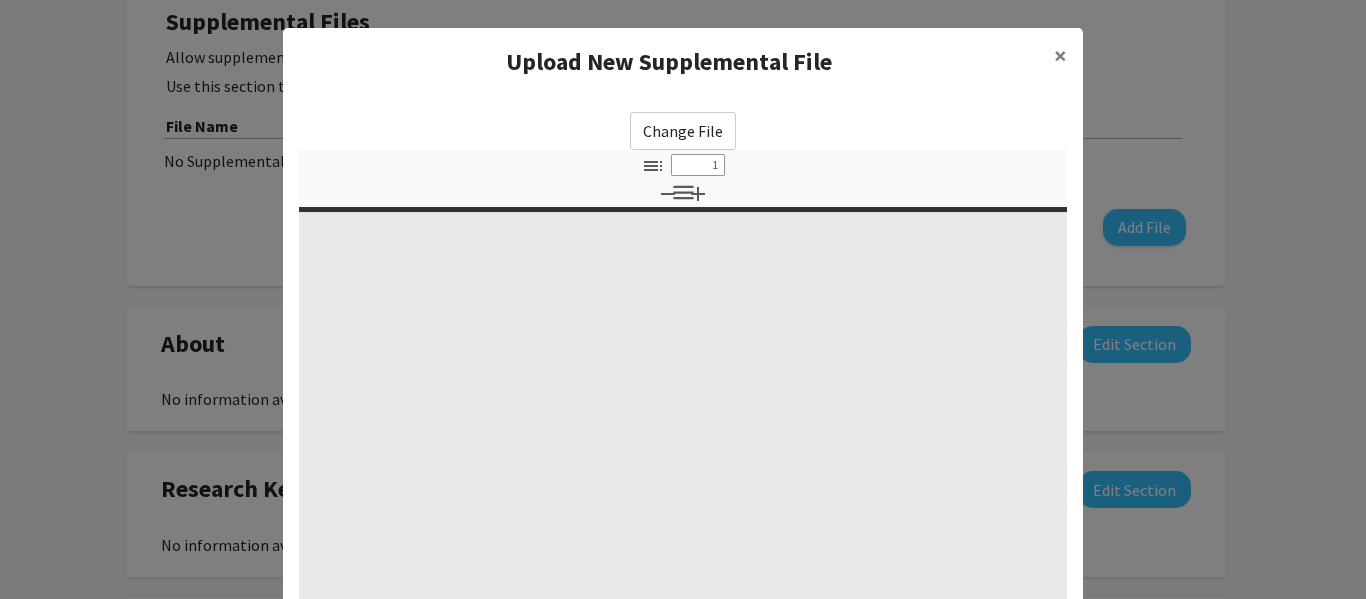 select on "custom" 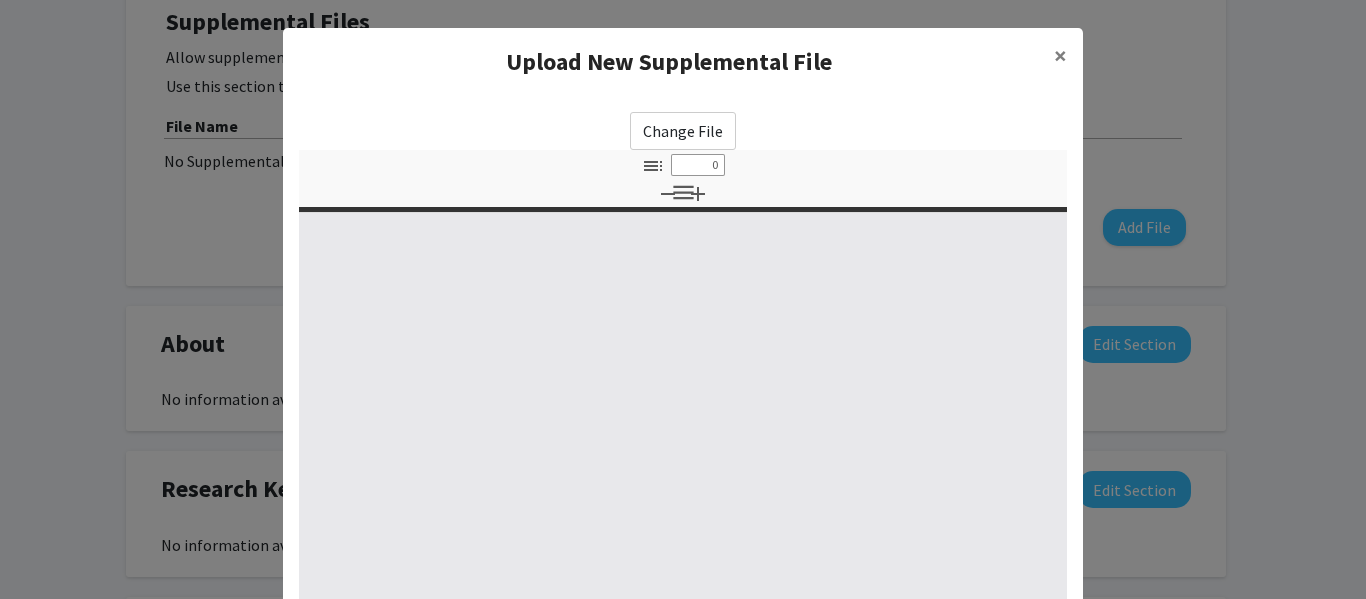 select on "custom" 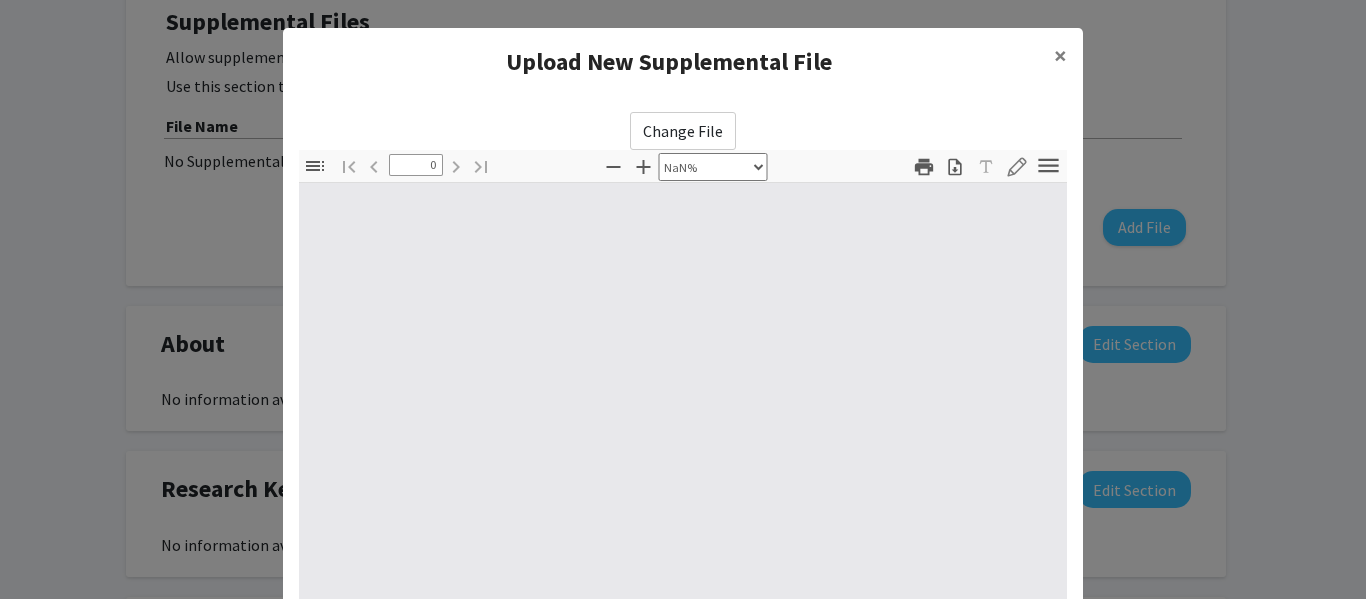 scroll, scrollTop: 348, scrollLeft: 0, axis: vertical 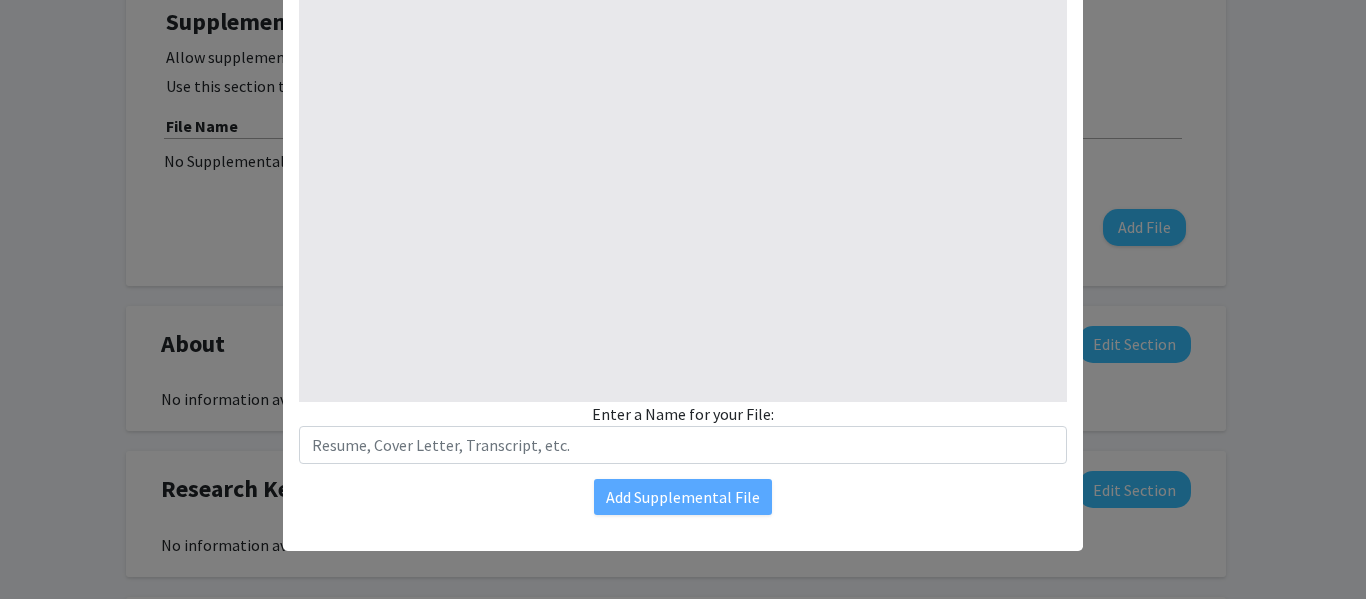 type on "1" 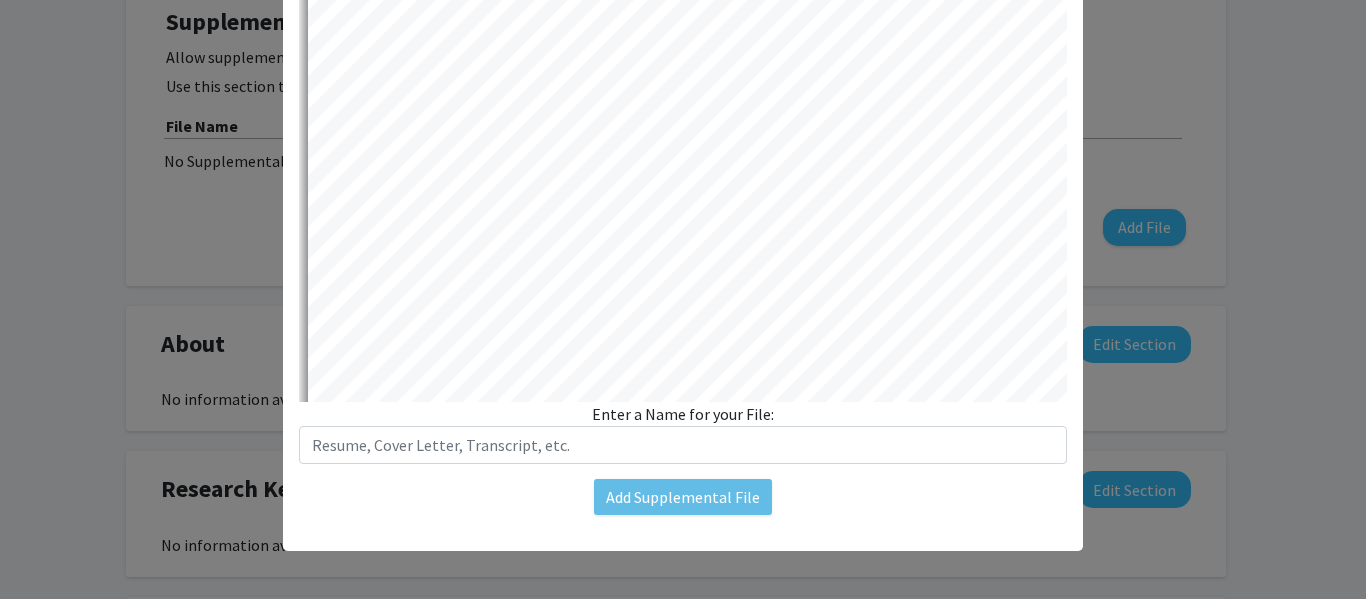 select on "auto" 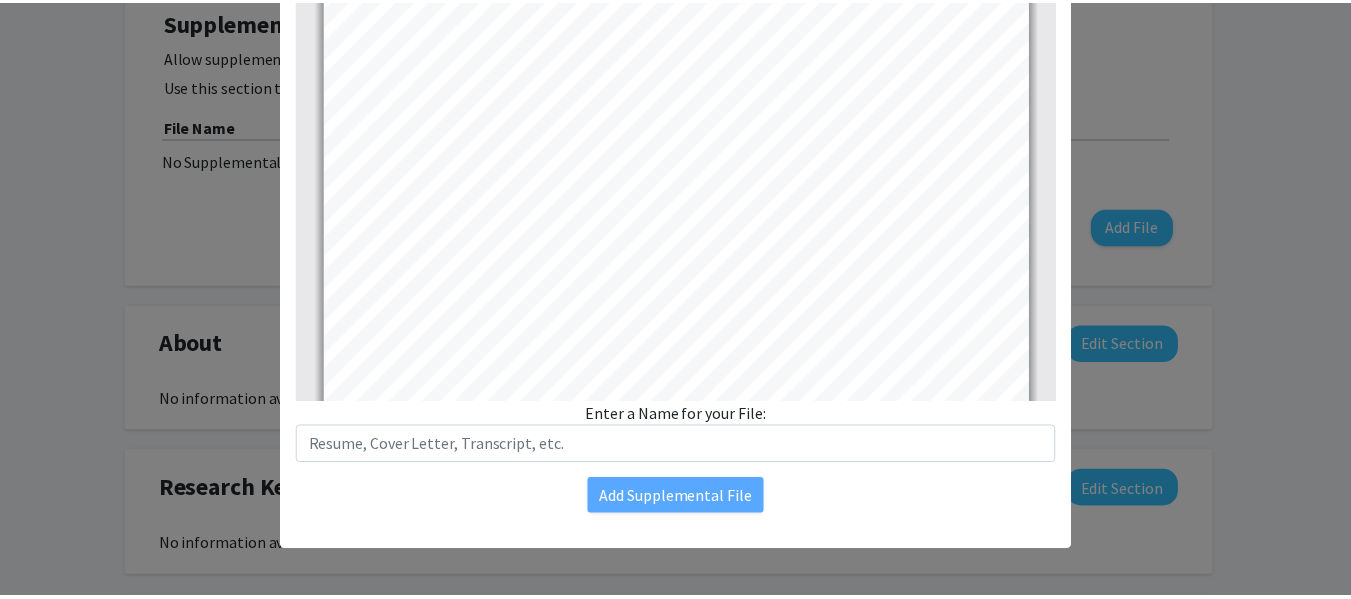 scroll, scrollTop: 375, scrollLeft: 0, axis: vertical 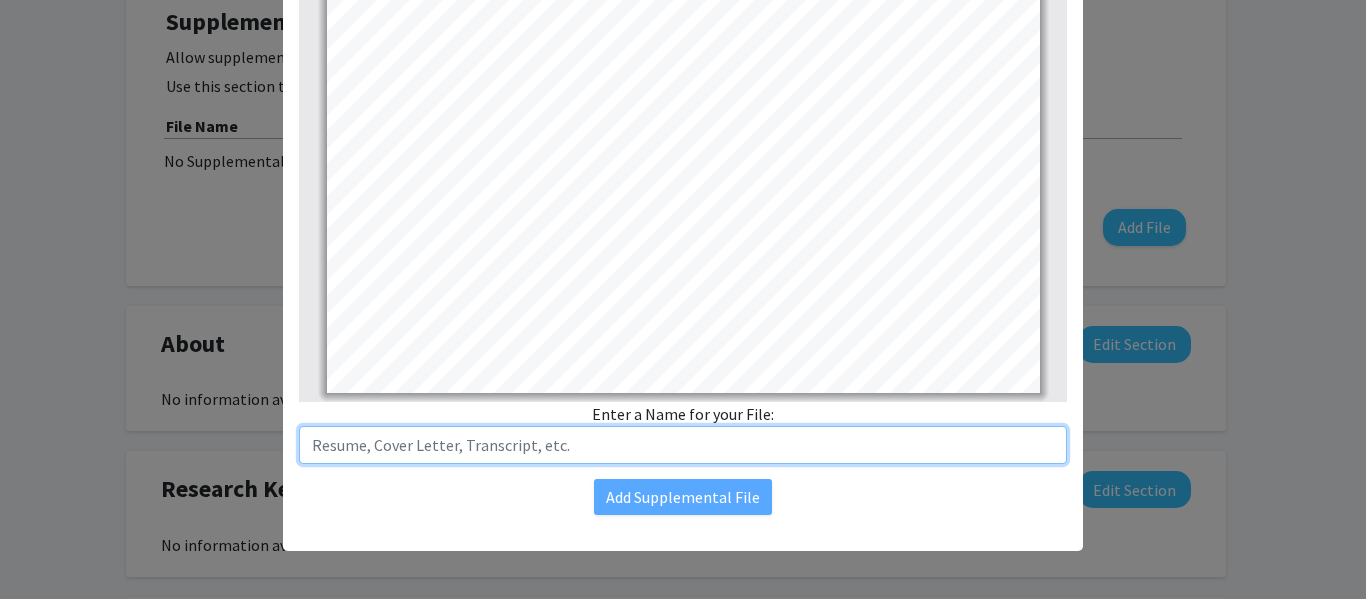 click at bounding box center [683, 445] 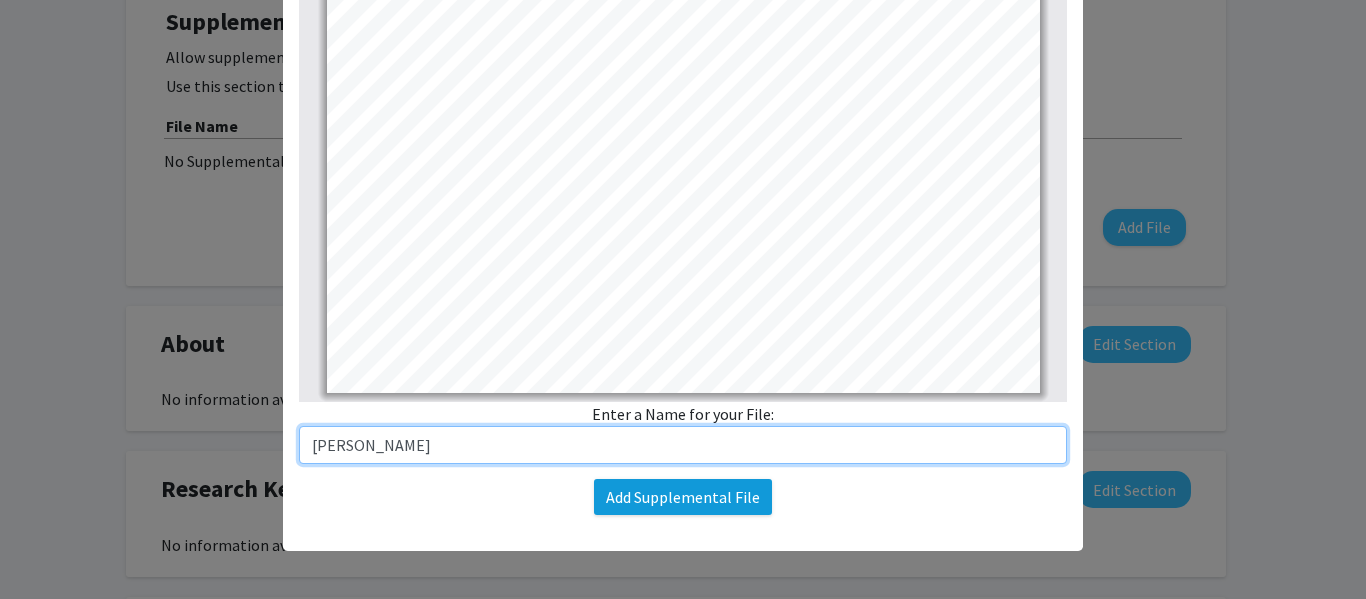 type on "[PERSON_NAME]" 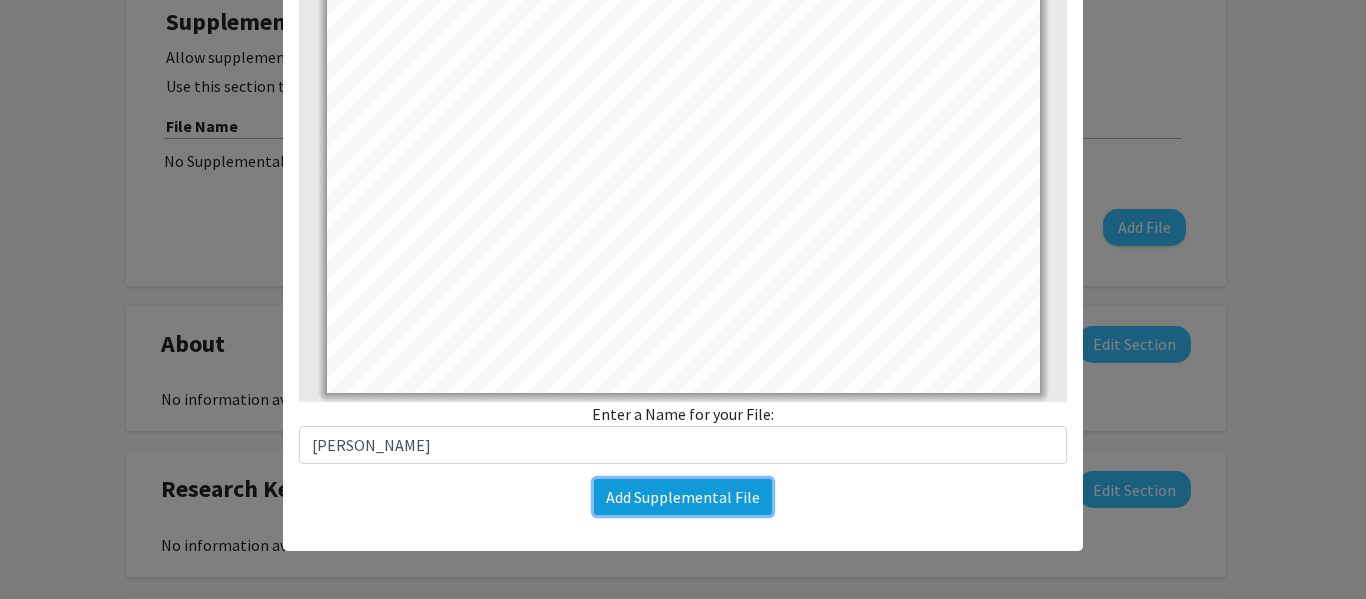 click on "Add Supplemental File" 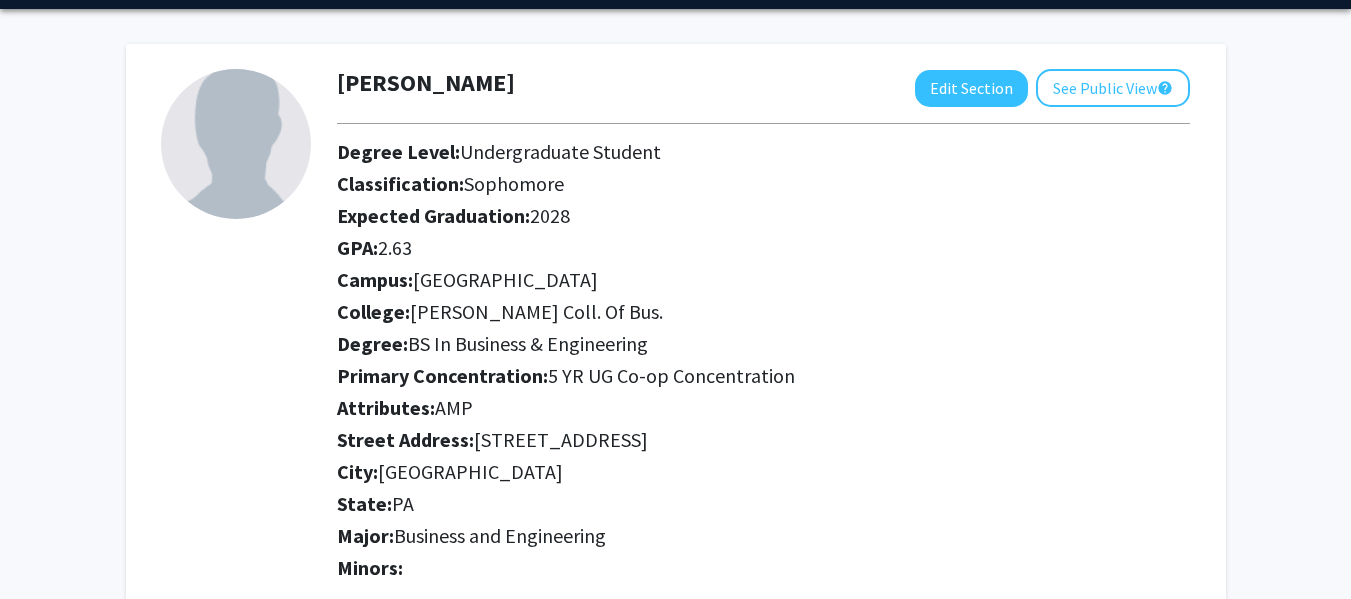 scroll, scrollTop: 0, scrollLeft: 0, axis: both 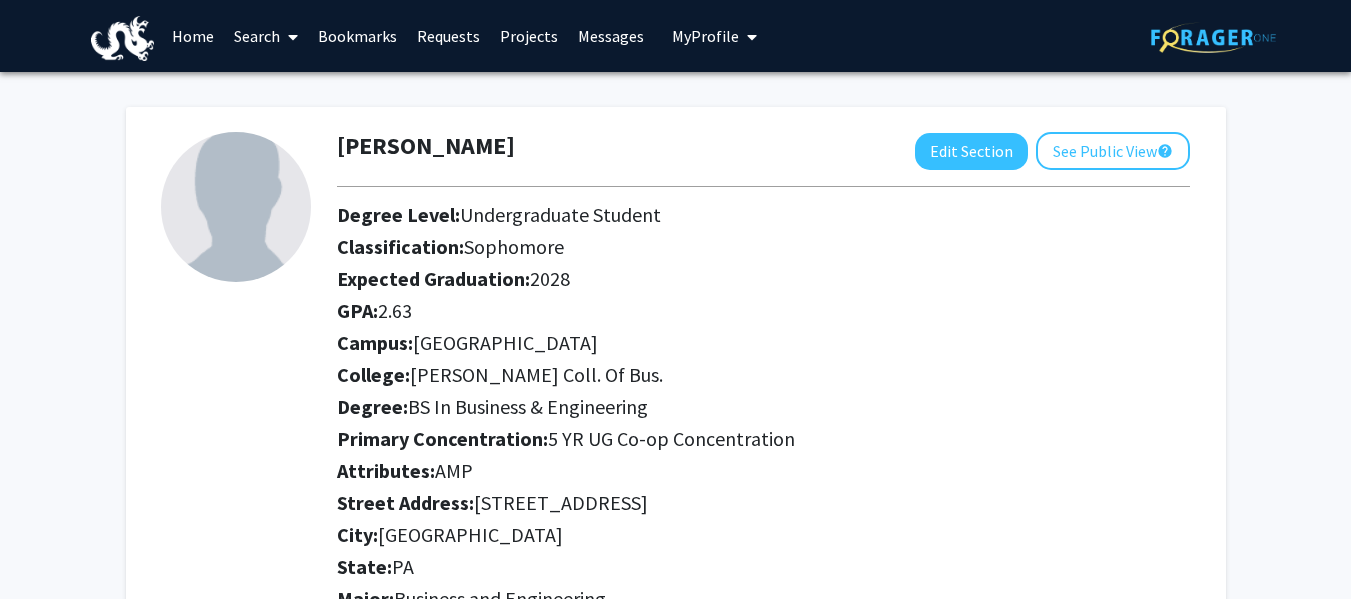 click on "Home" at bounding box center (193, 36) 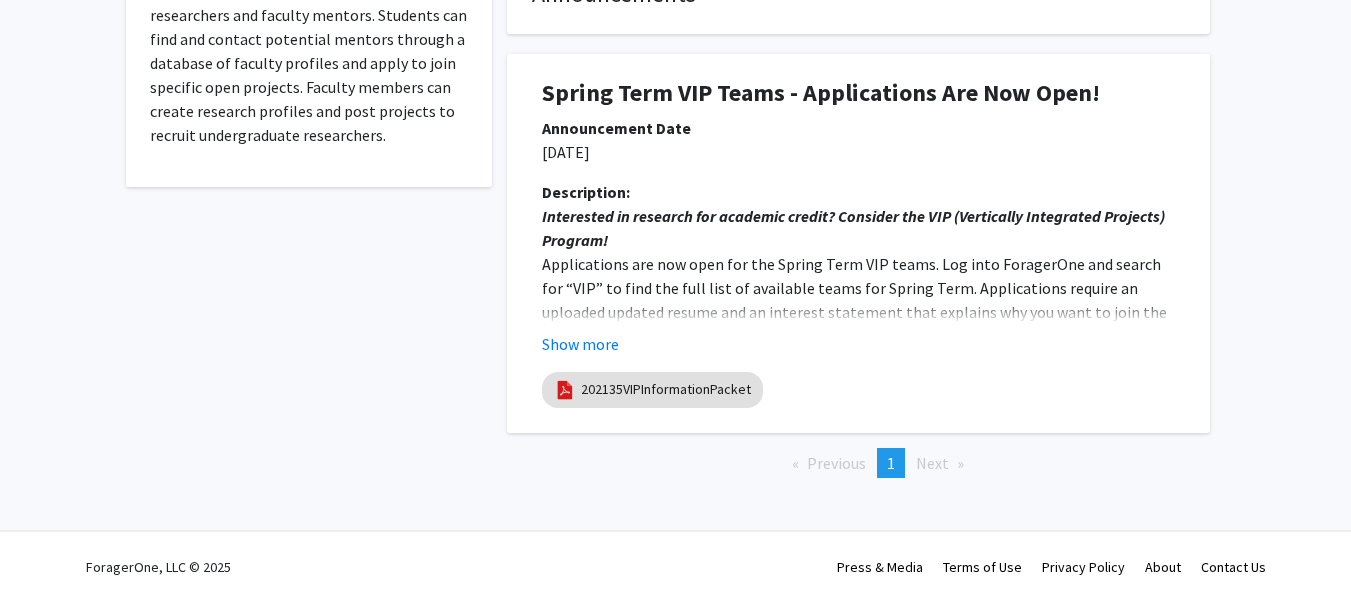 scroll, scrollTop: 441, scrollLeft: 0, axis: vertical 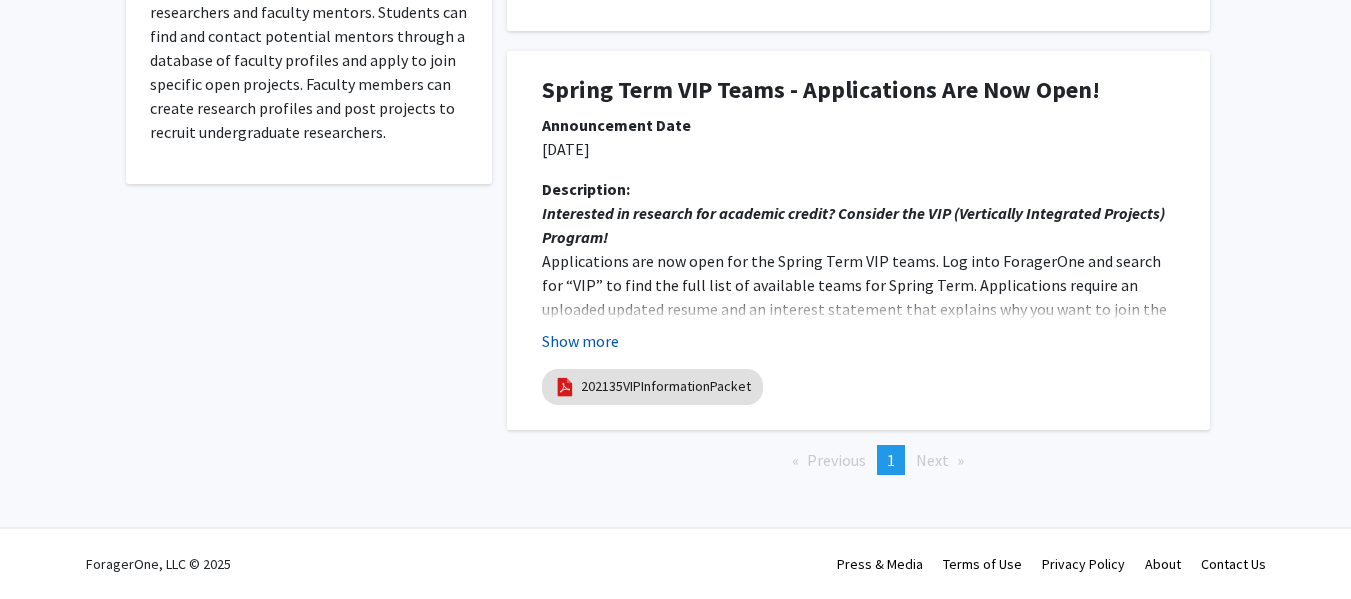 click on "Show more" 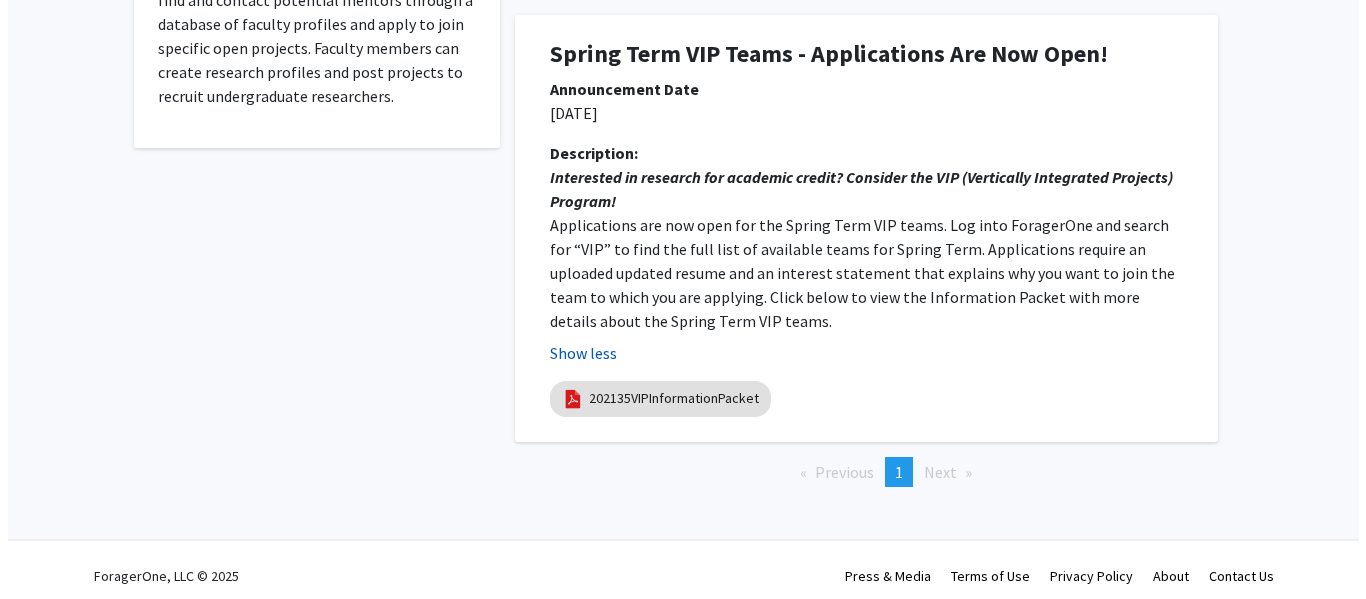 scroll, scrollTop: 478, scrollLeft: 0, axis: vertical 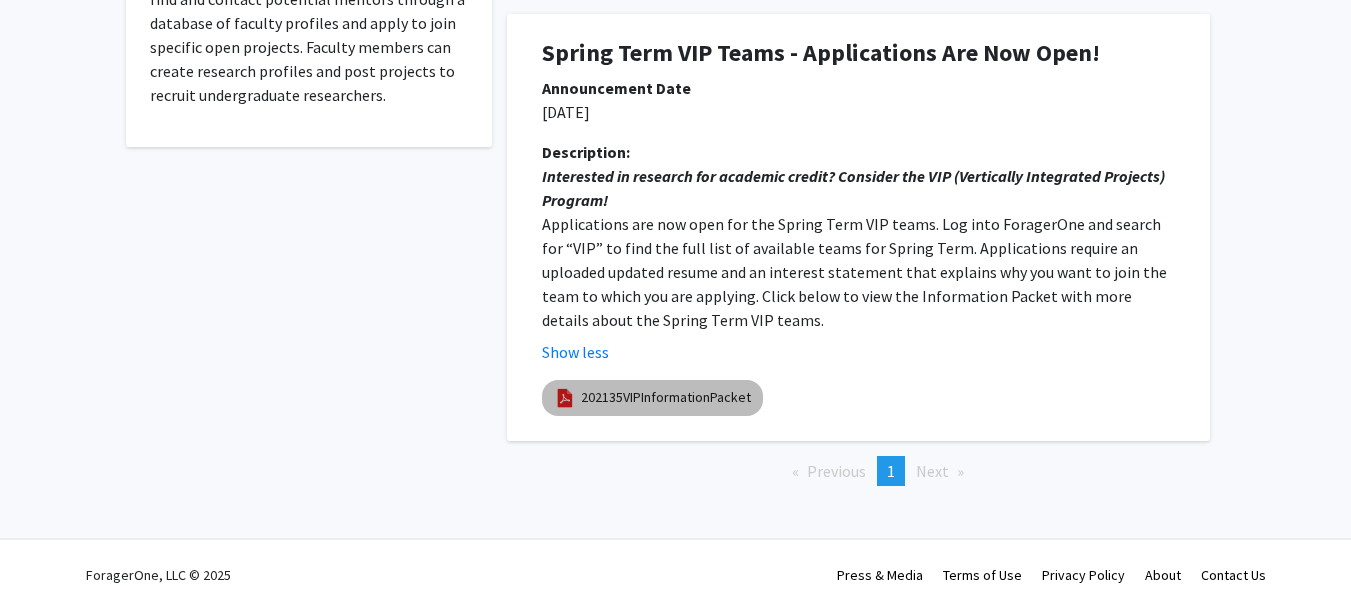 click on "202135VIPInformationPacket" at bounding box center (666, 397) 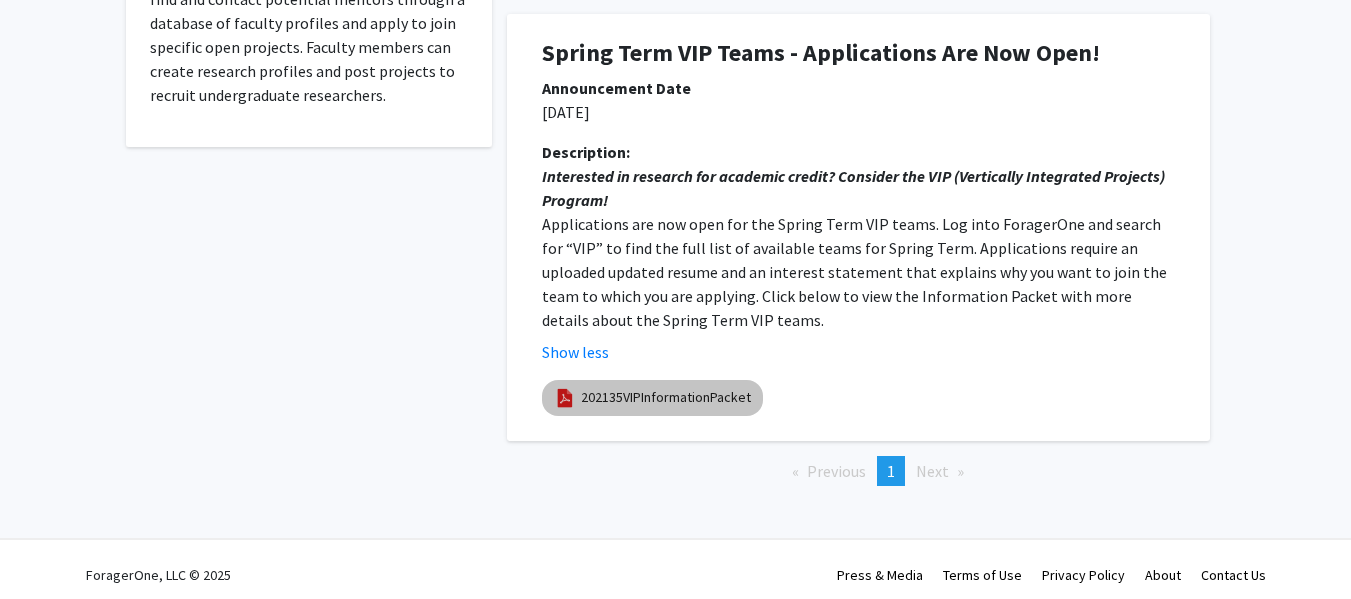 select on "custom" 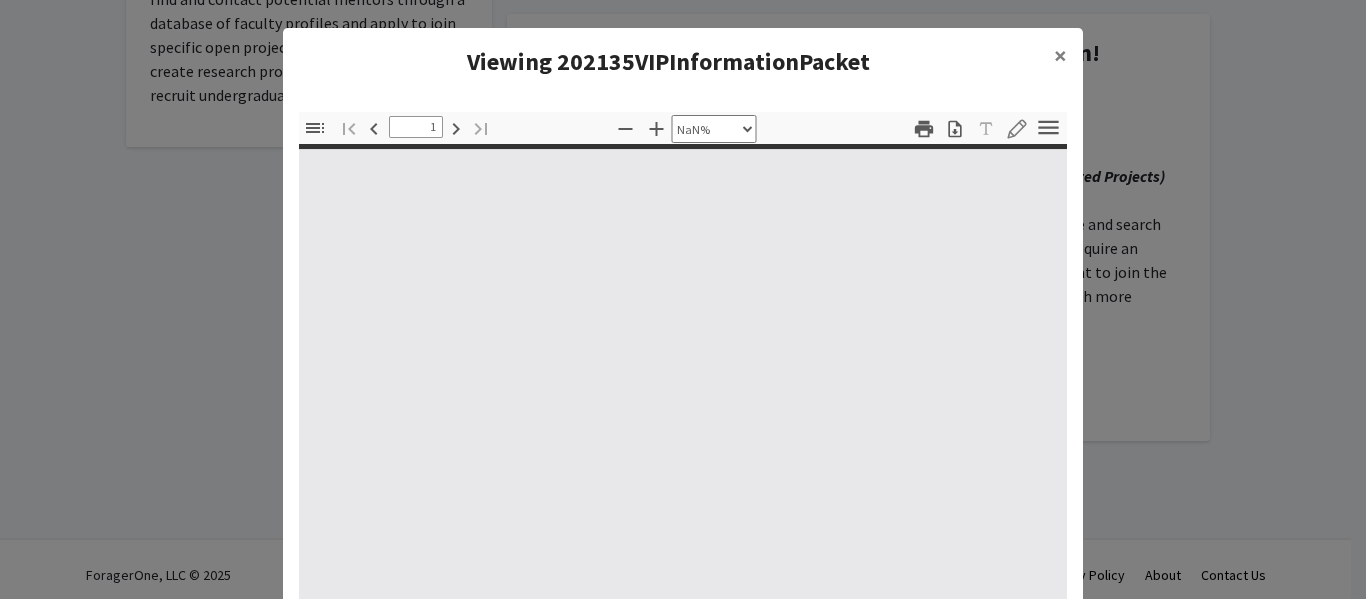 type on "0" 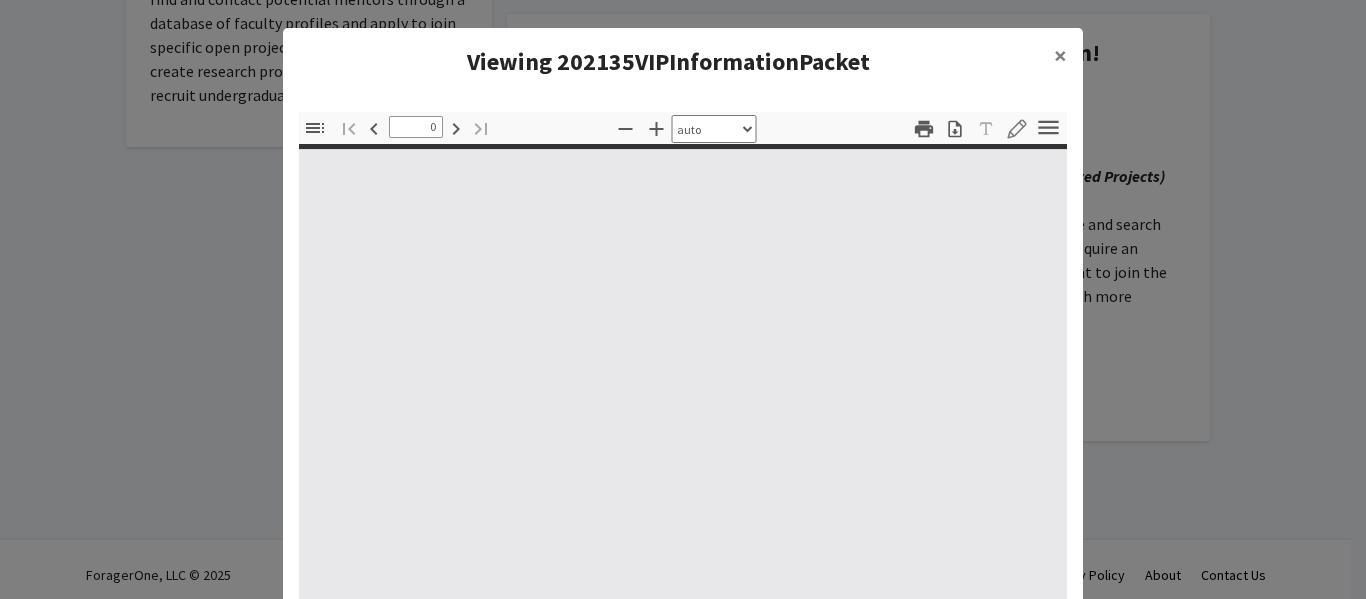 select on "custom" 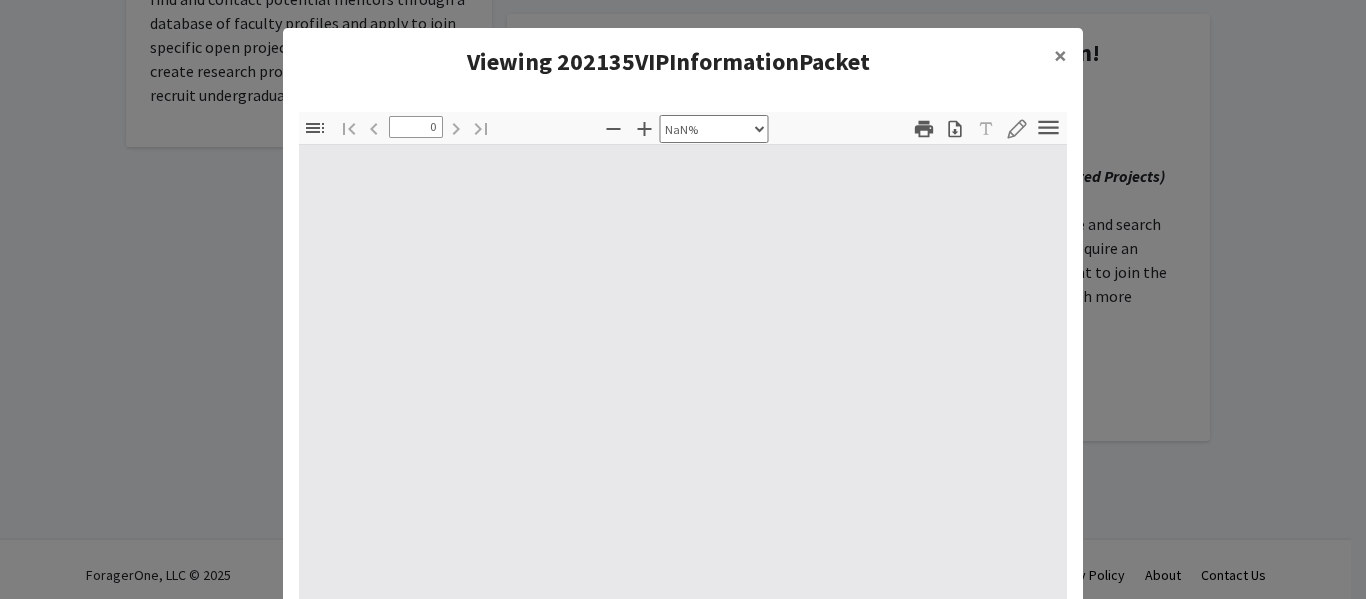 type on "1" 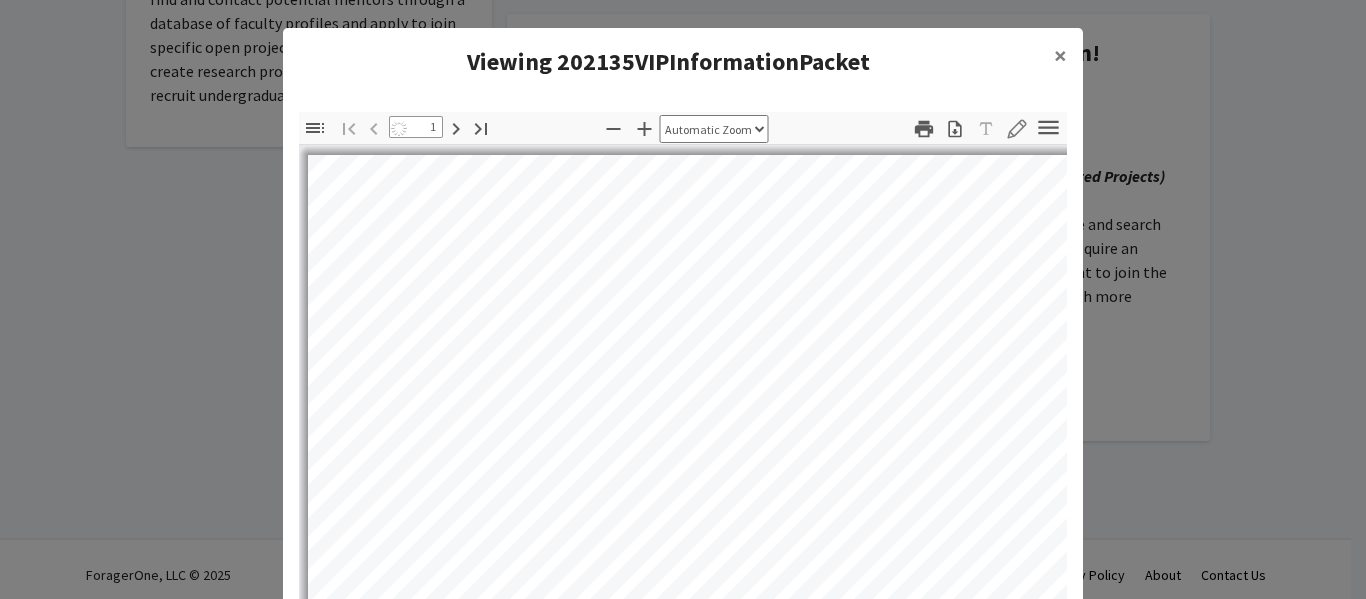 select on "auto" 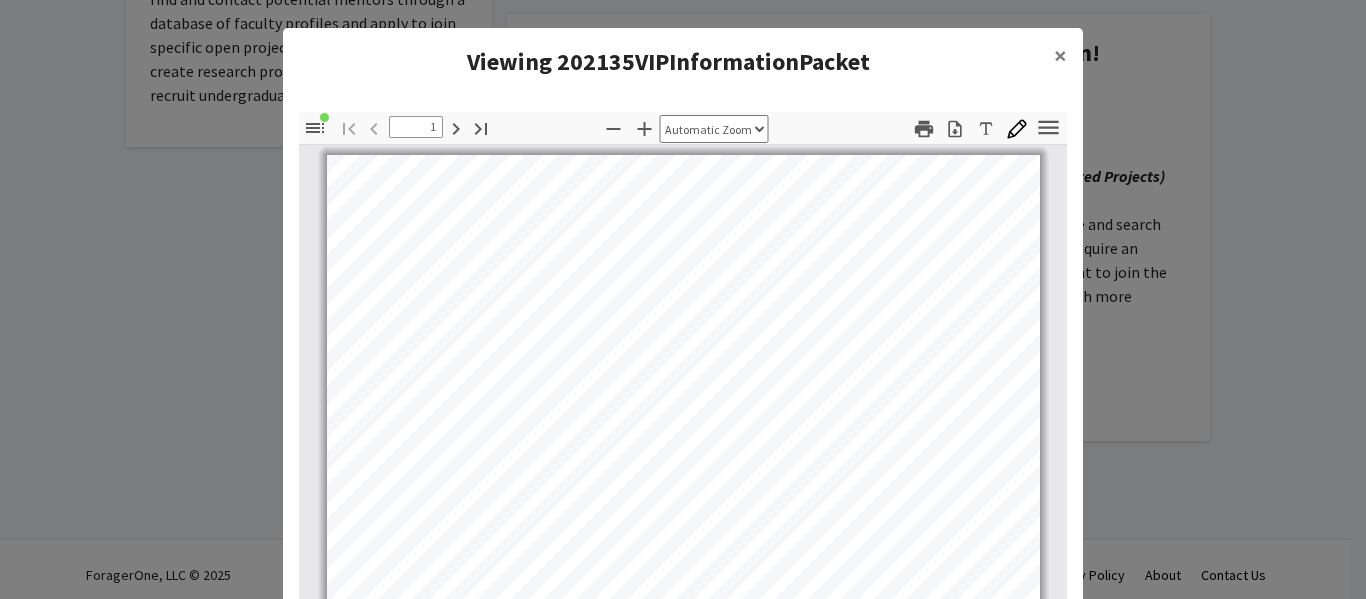 scroll, scrollTop: 1, scrollLeft: 0, axis: vertical 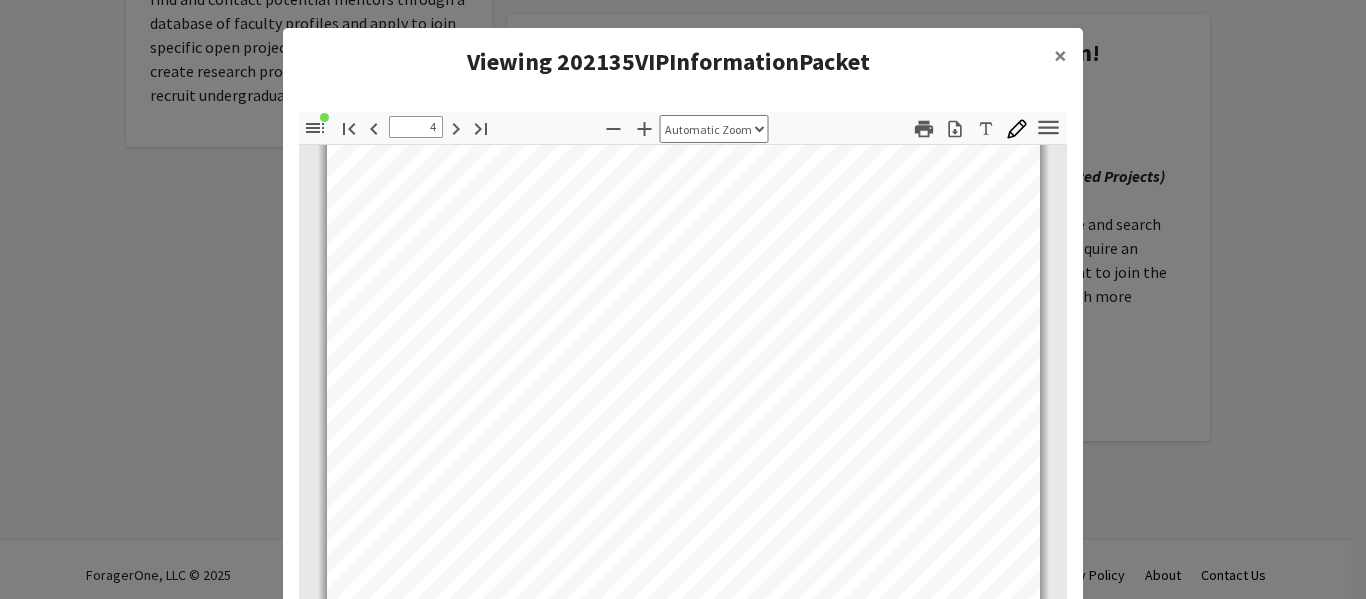 type on "5" 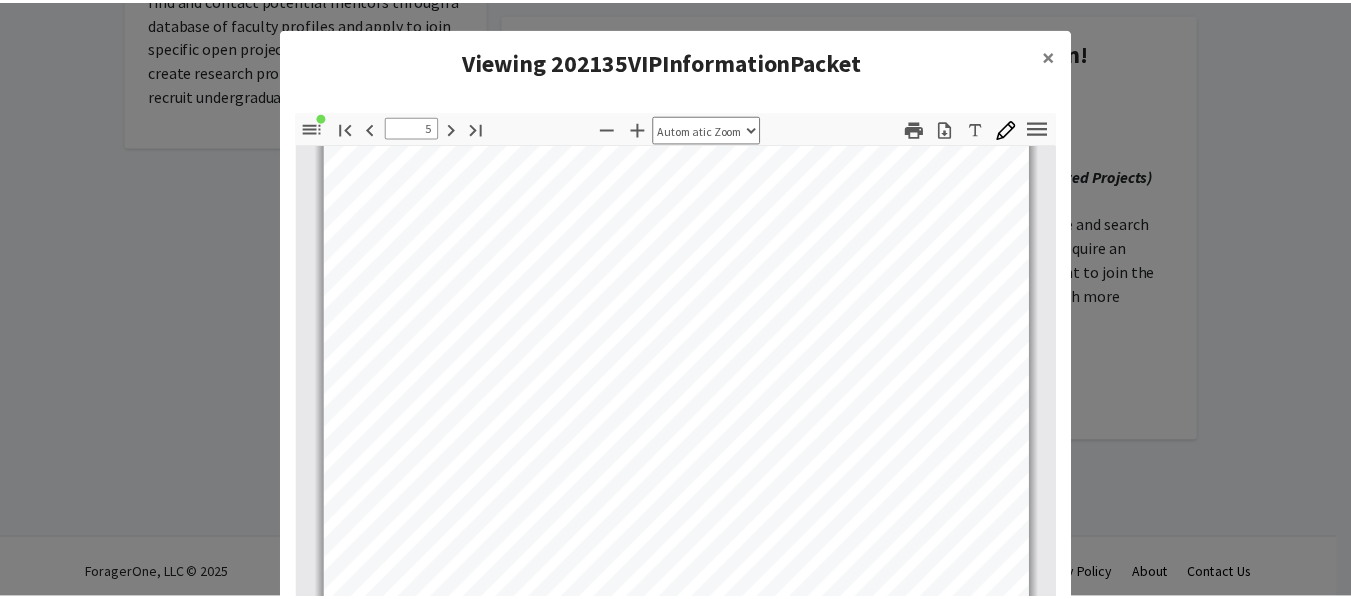 scroll, scrollTop: 4172, scrollLeft: 0, axis: vertical 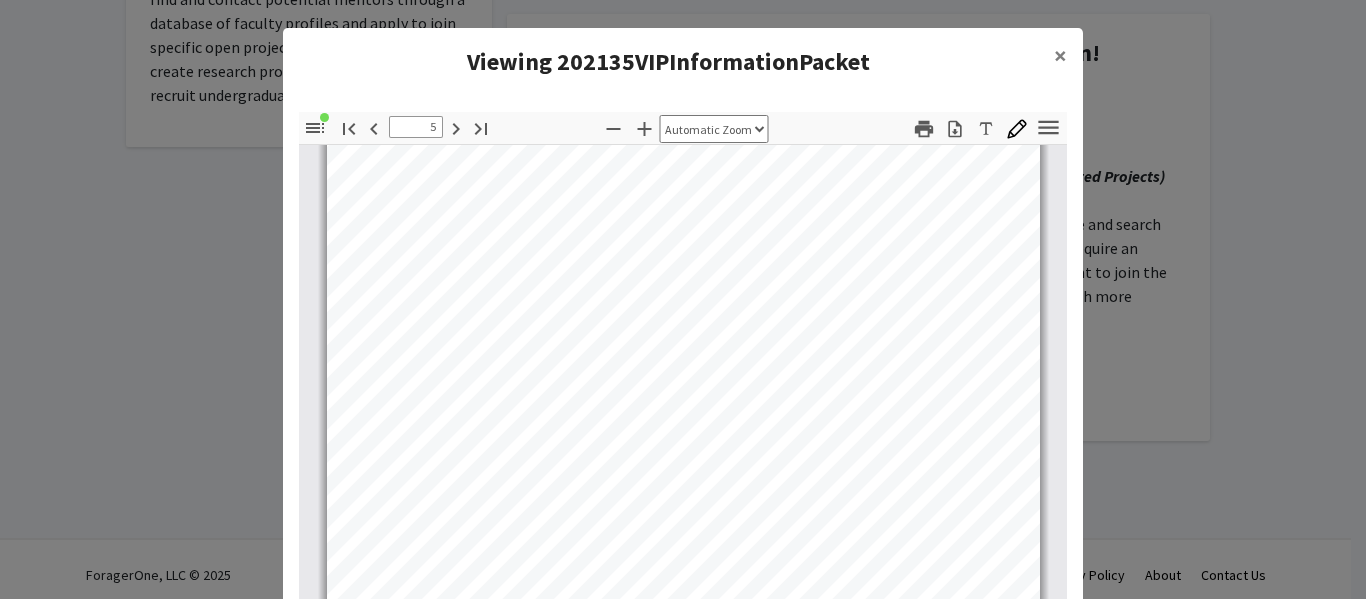 click on "Viewing 202135VIPInformationPacket × Thumbnails Document Outline Attachments Layers Current Outline Item Mixed Signal Design for Neuromorphic Computing GOALS METHODS & TECHNOLOGIES RESEARCH, DESIGN, & TECHNICAL ISSUES MAJORS & AREAS OF INTERESTS MENTOR CONTACT INFORMATION PARTNERS & SPONSORS Toggle Sidebar Find Go to First Page Previous 5 of 12 Next Go to Last Page Zoom Out Zoom In Automatic Zoom Actual Size Page Fit Page Width 50% 100% 125% 150% 200% 300% 400% NaN% Hand Tool Text Selection Tool Presentation Mode Open Print Download Text Draw Tools Color #000000 Size Color #000000 Thickness Opacity Presentation Mode Open Print Download Go to First Page Previous Next Go to Last Page Rotate Clockwise Rotate Counterclockwise Text Selection Tool Hand Tool Page Scrolling Vertical Scrolling Horizontal Scrolling Wrapped Scrolling No Spreads Odd Spreads Even Spreads Document Properties… Multiple search terms. Each line is a search term. Previous Next Highlight All Match Case Current page only Whole Words Close OK" 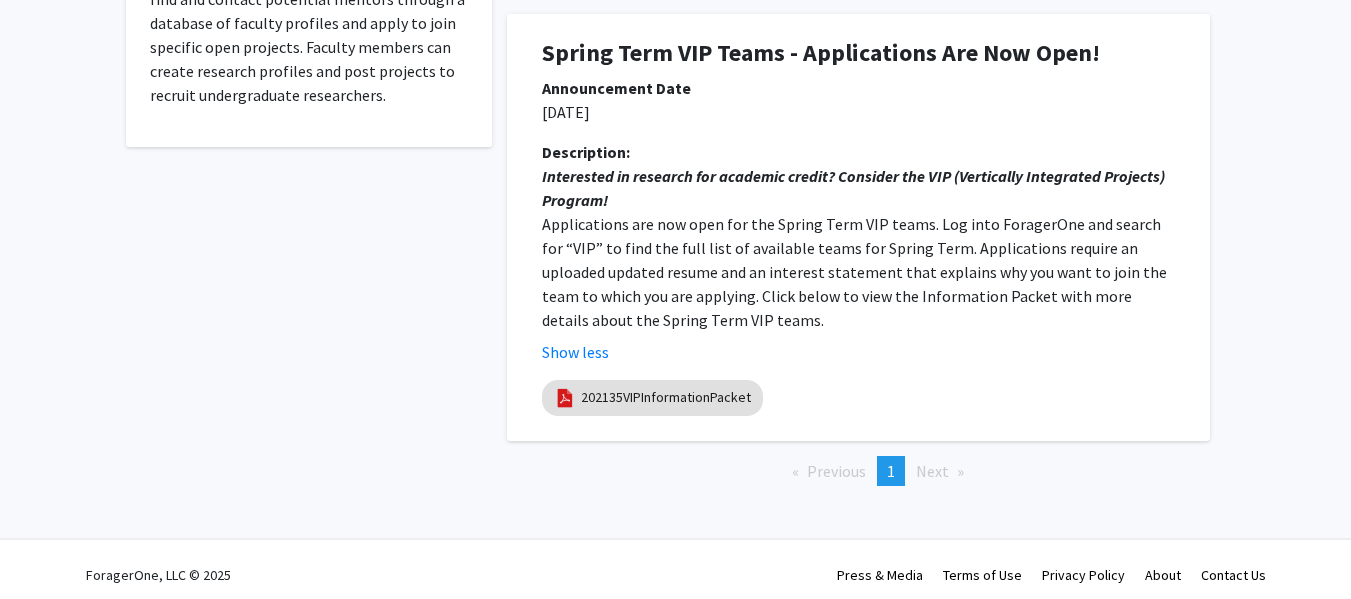 scroll, scrollTop: 0, scrollLeft: 0, axis: both 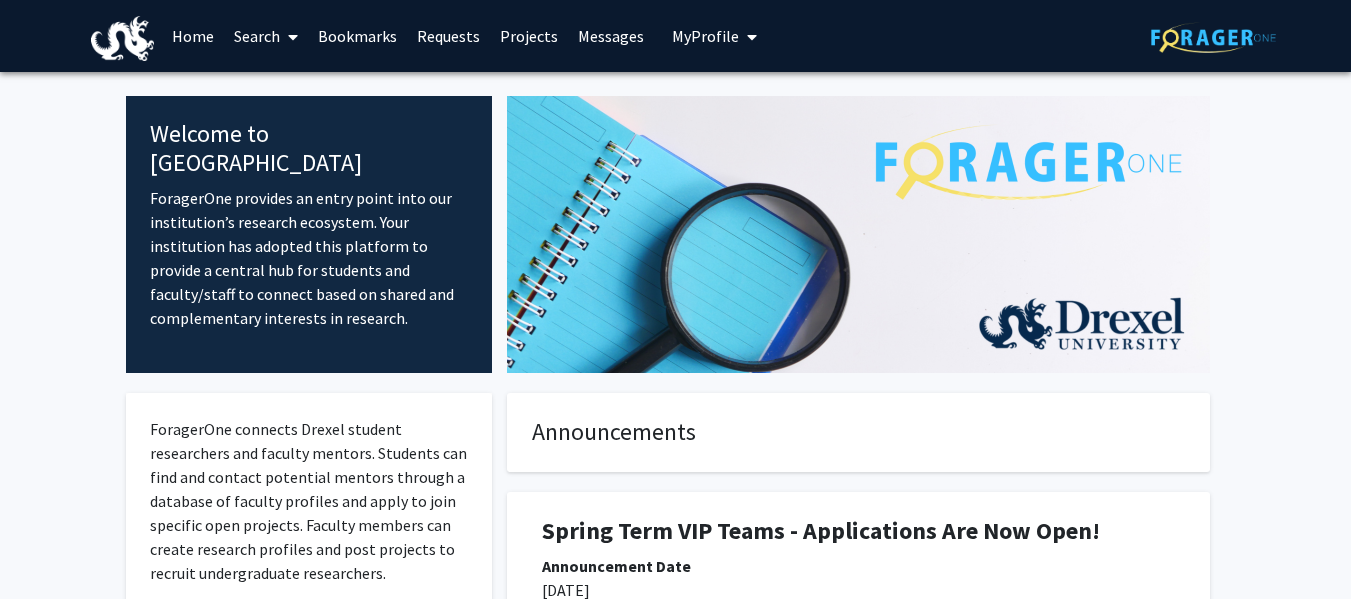 click on "Search" at bounding box center (266, 36) 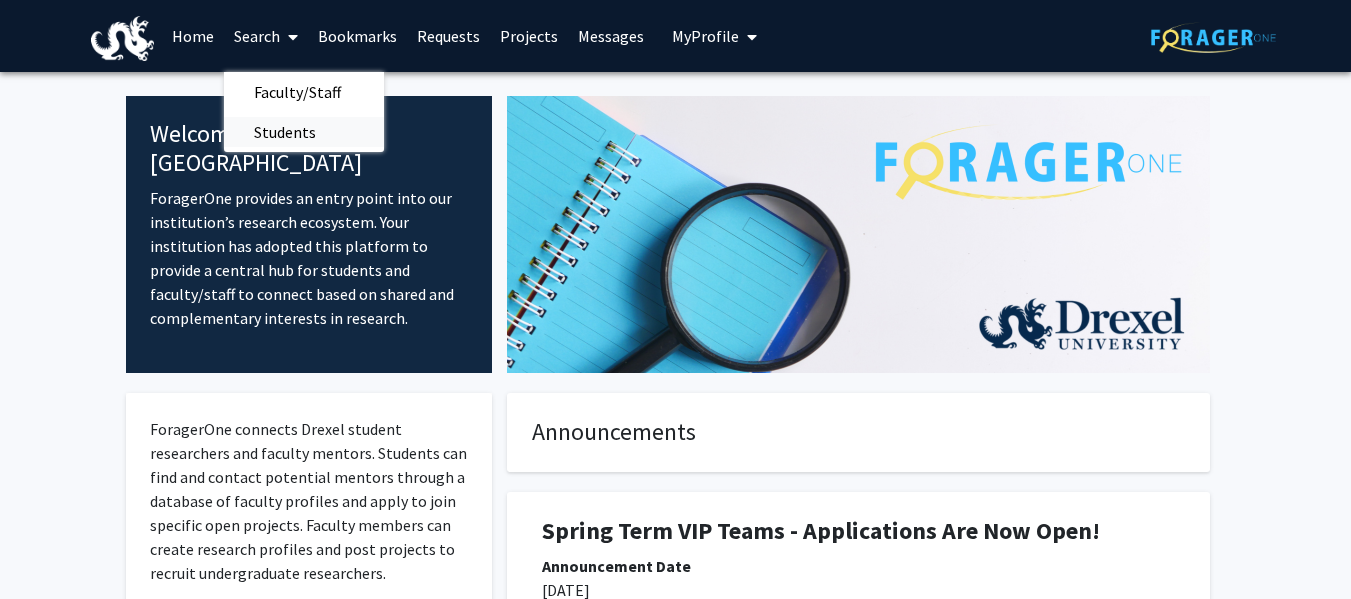 click on "Students" at bounding box center (285, 132) 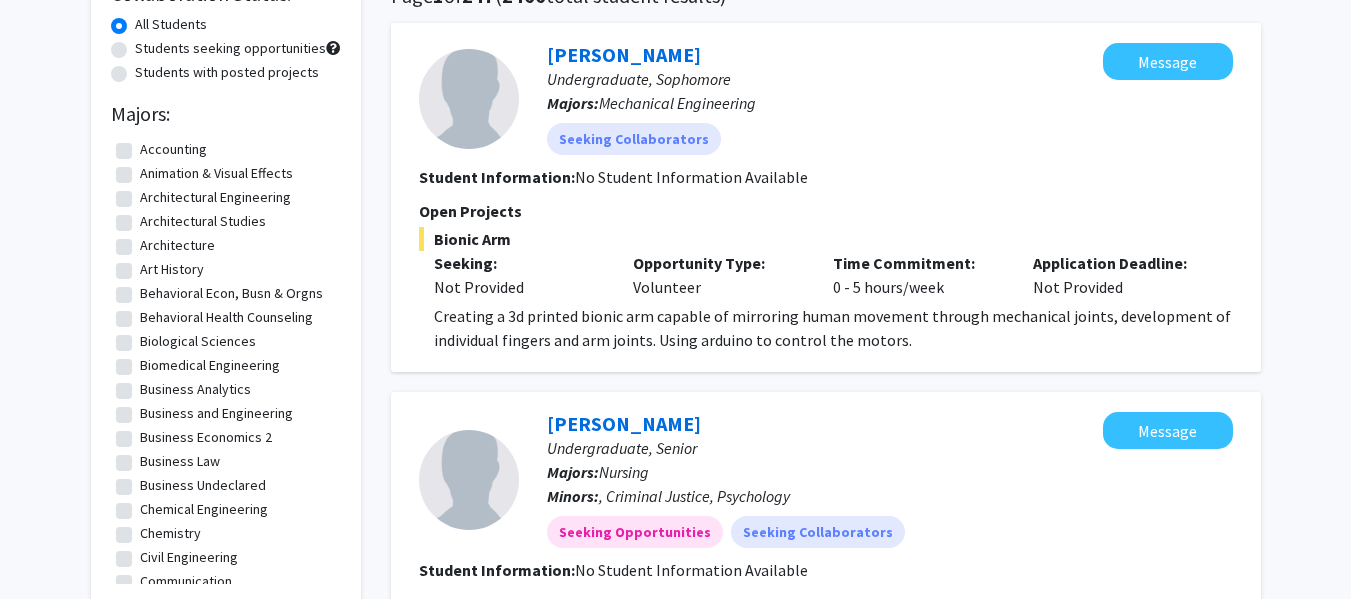 scroll, scrollTop: 180, scrollLeft: 0, axis: vertical 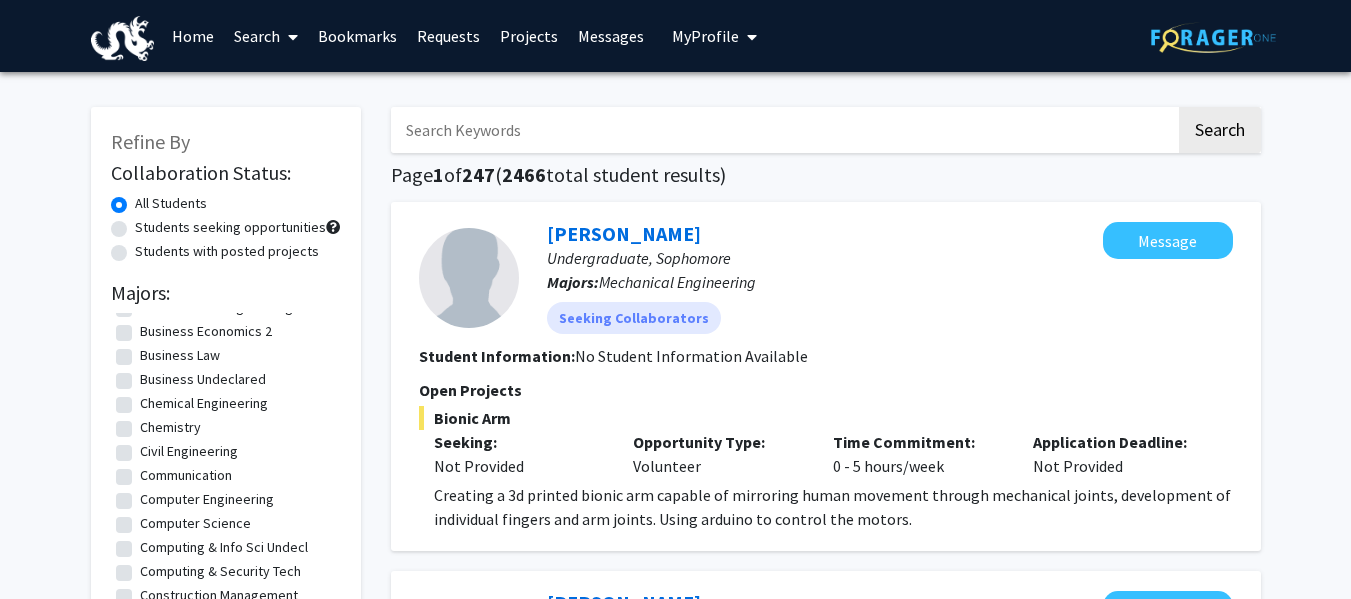 click at bounding box center (783, 130) 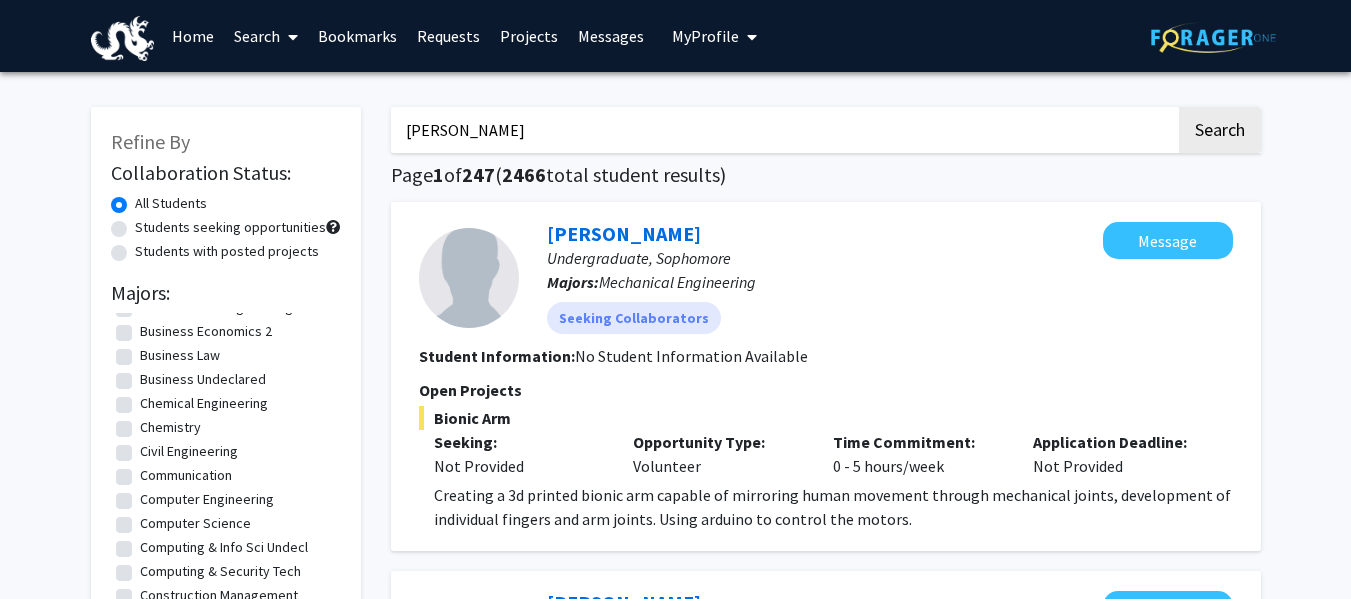 click on "Search" 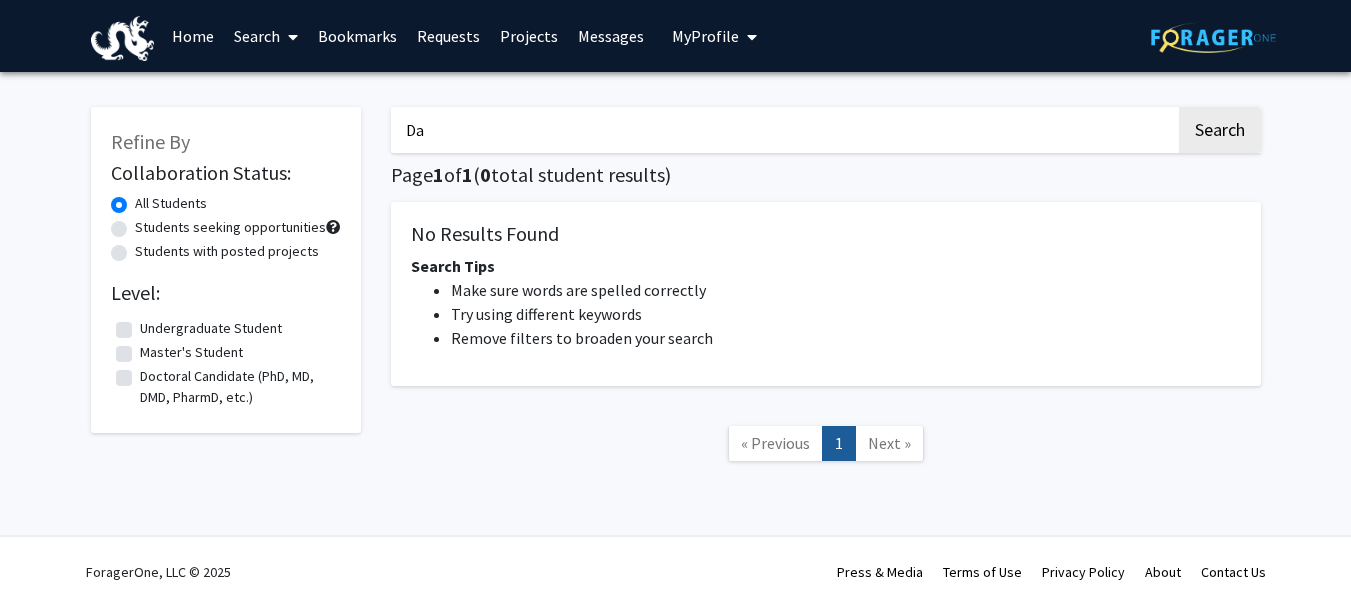 click on "Search" 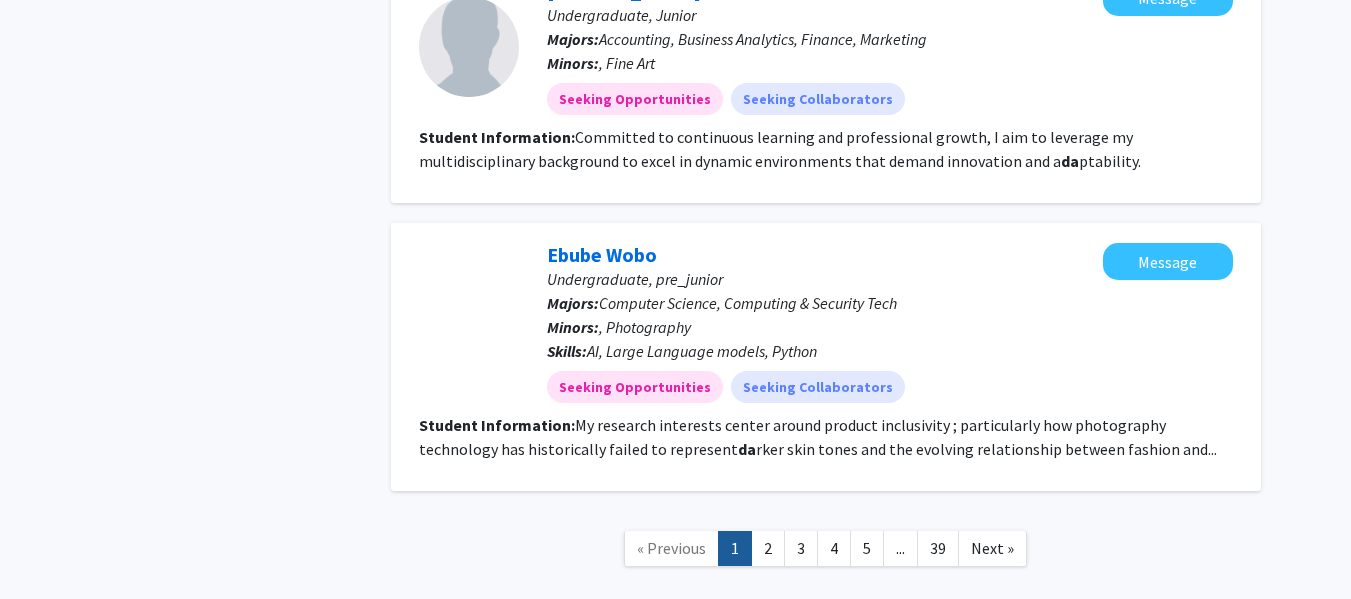 scroll, scrollTop: 2308, scrollLeft: 0, axis: vertical 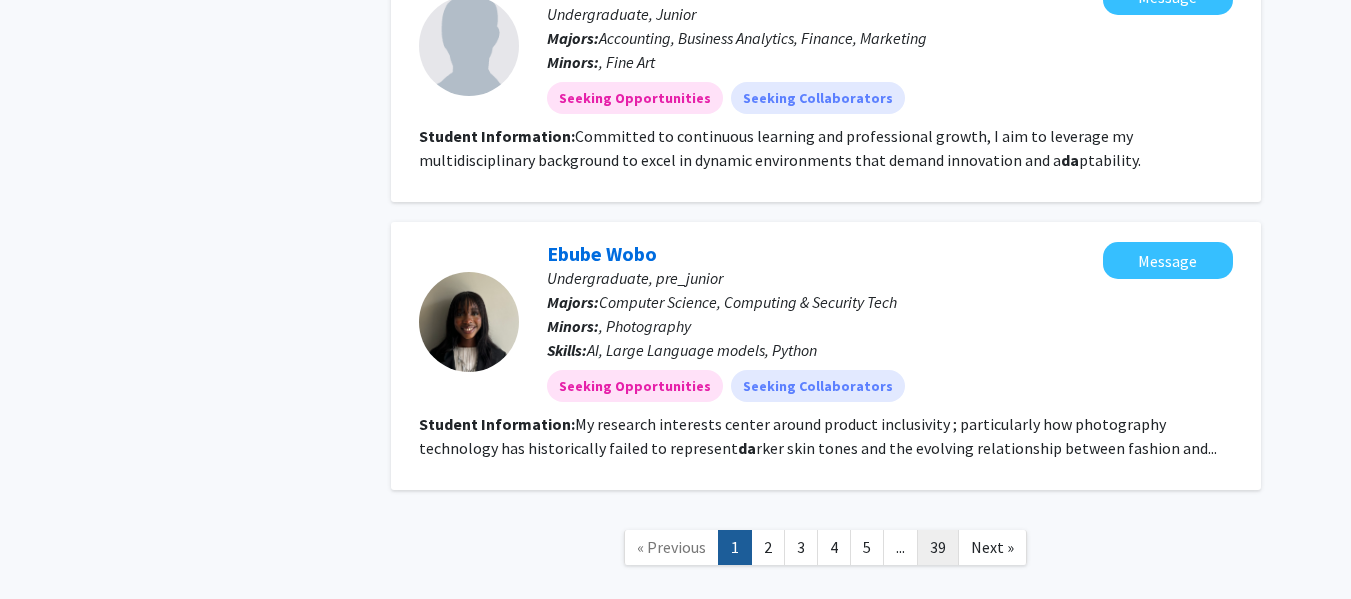 click on "39" 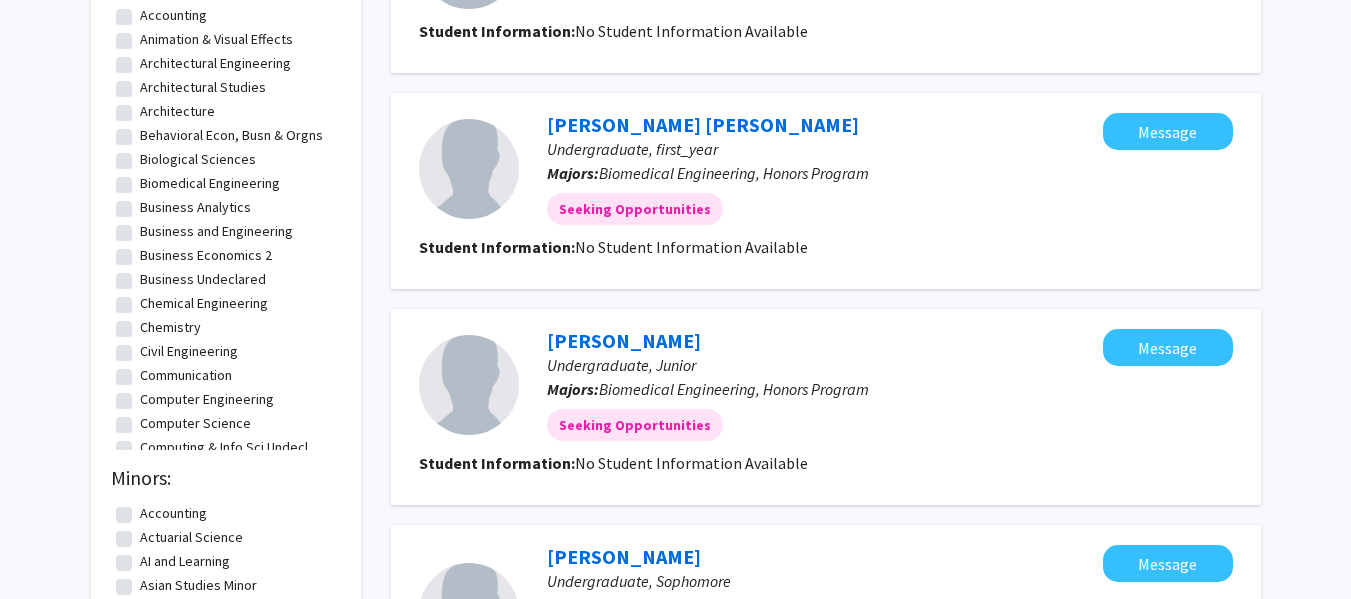 scroll, scrollTop: 0, scrollLeft: 0, axis: both 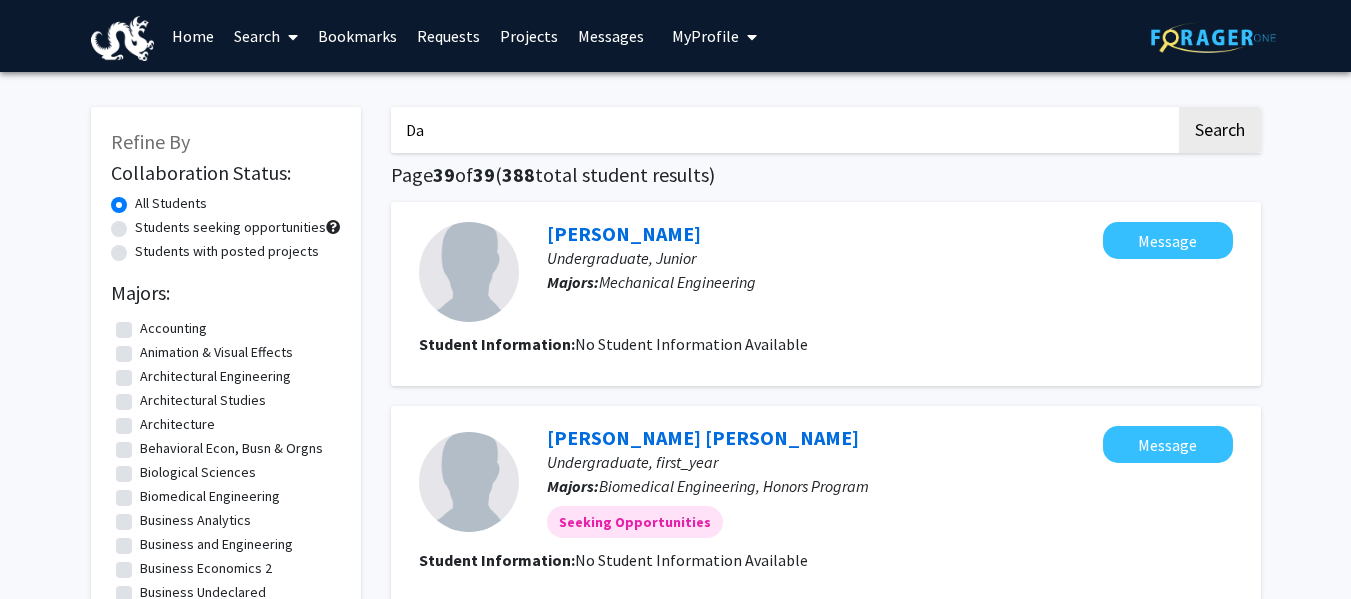 click on "Da" at bounding box center (783, 130) 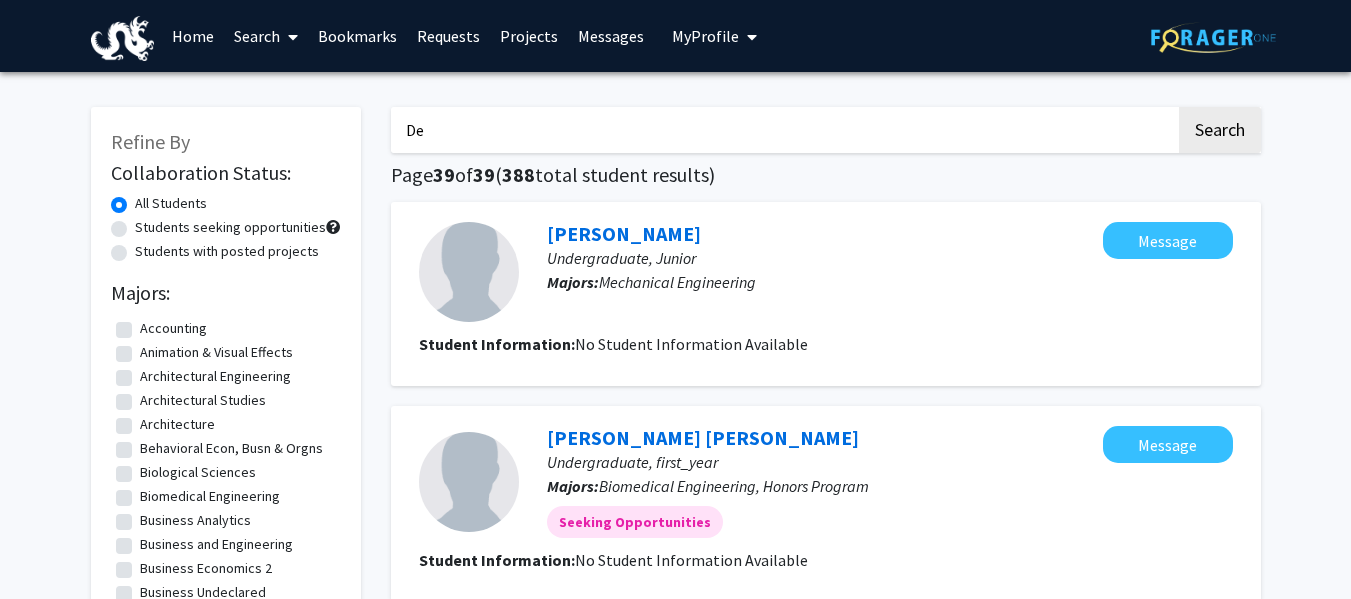 type on "De" 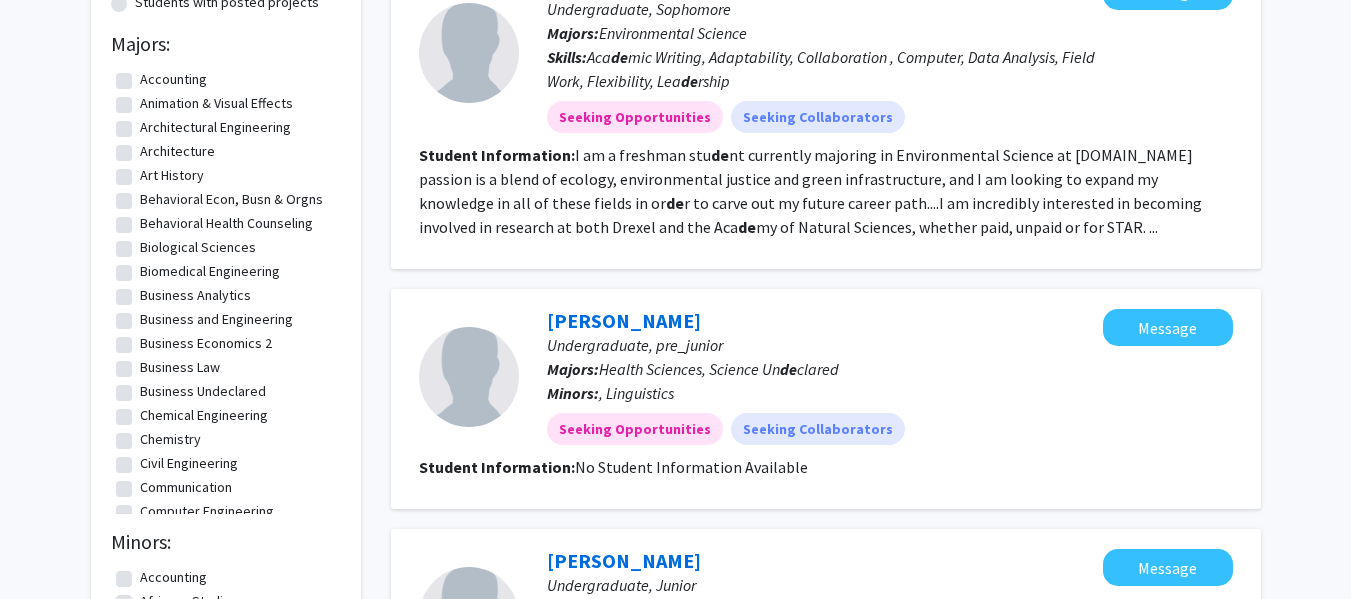 scroll, scrollTop: 0, scrollLeft: 0, axis: both 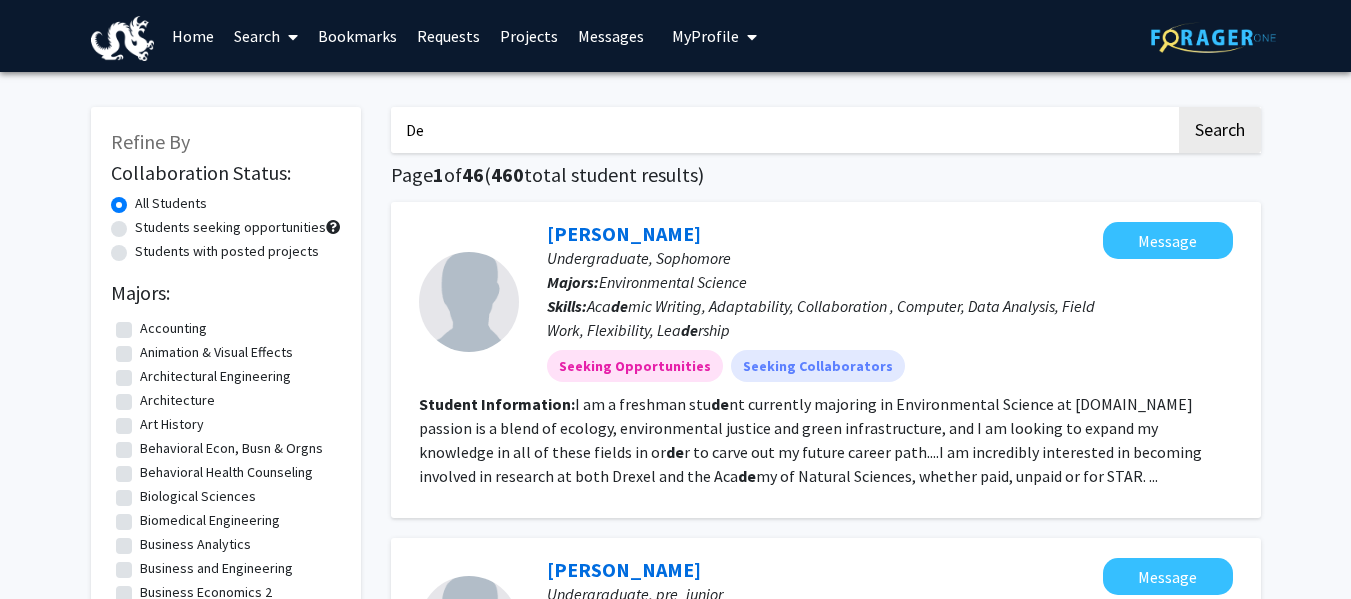 click on "Projects" at bounding box center (529, 36) 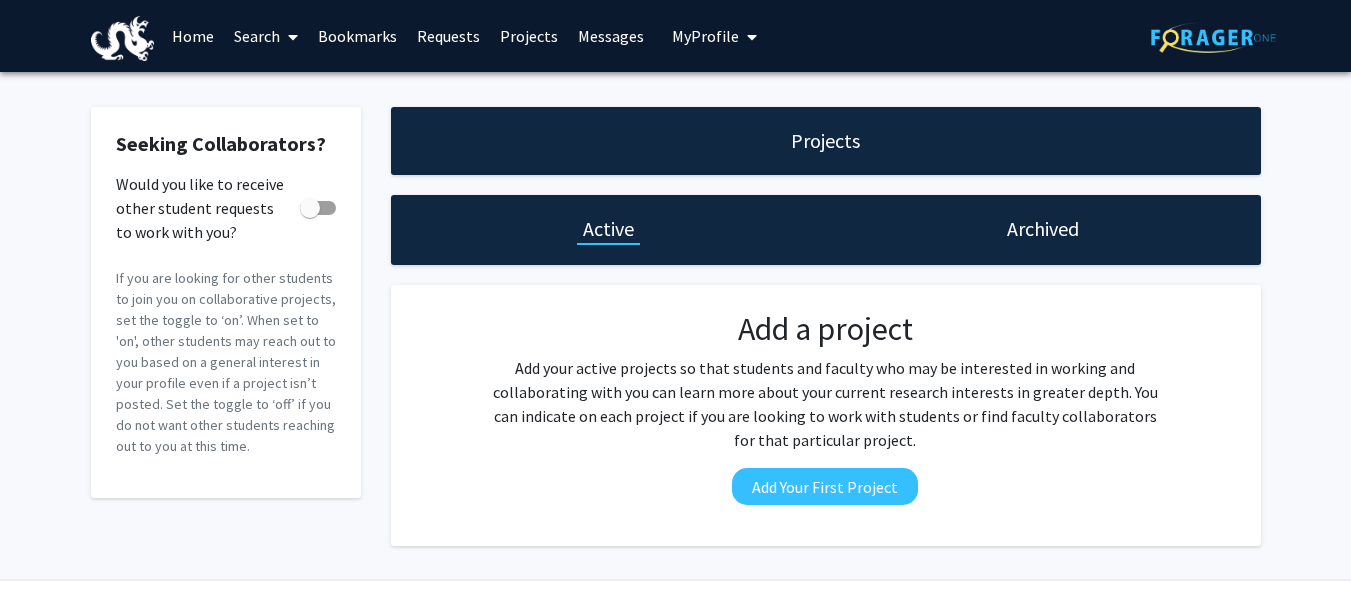 click on "Messages" at bounding box center (611, 36) 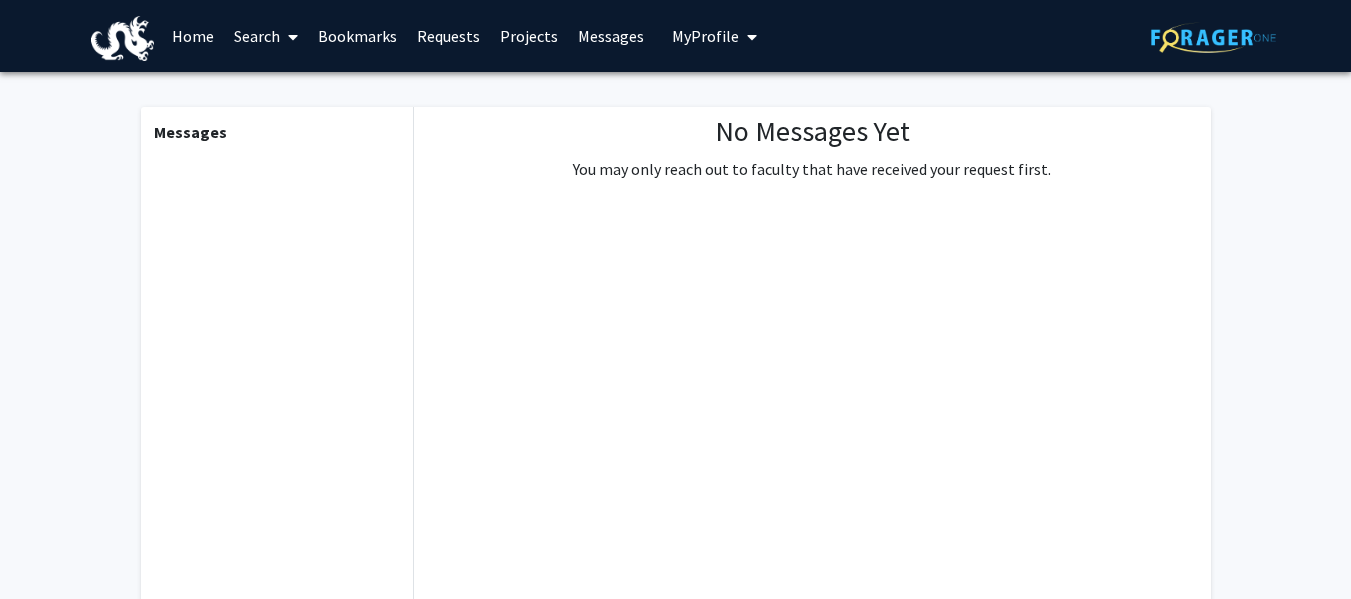 click on "My   Profile" at bounding box center (705, 36) 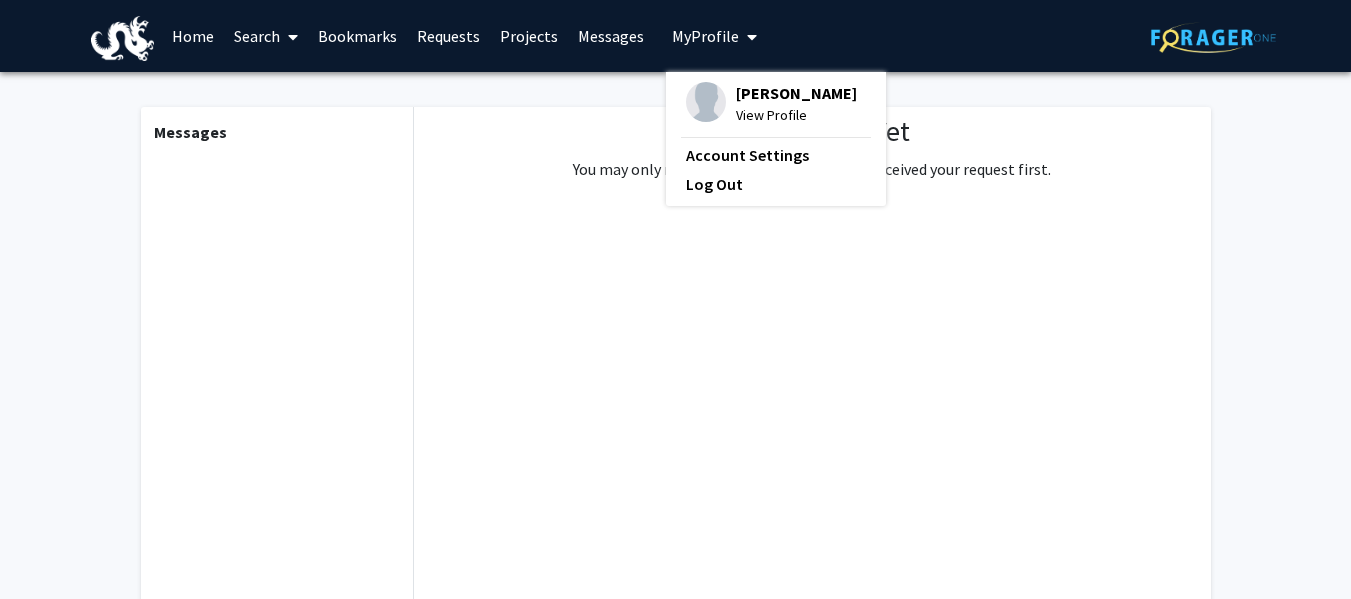 click on "Bookmarks" at bounding box center (357, 36) 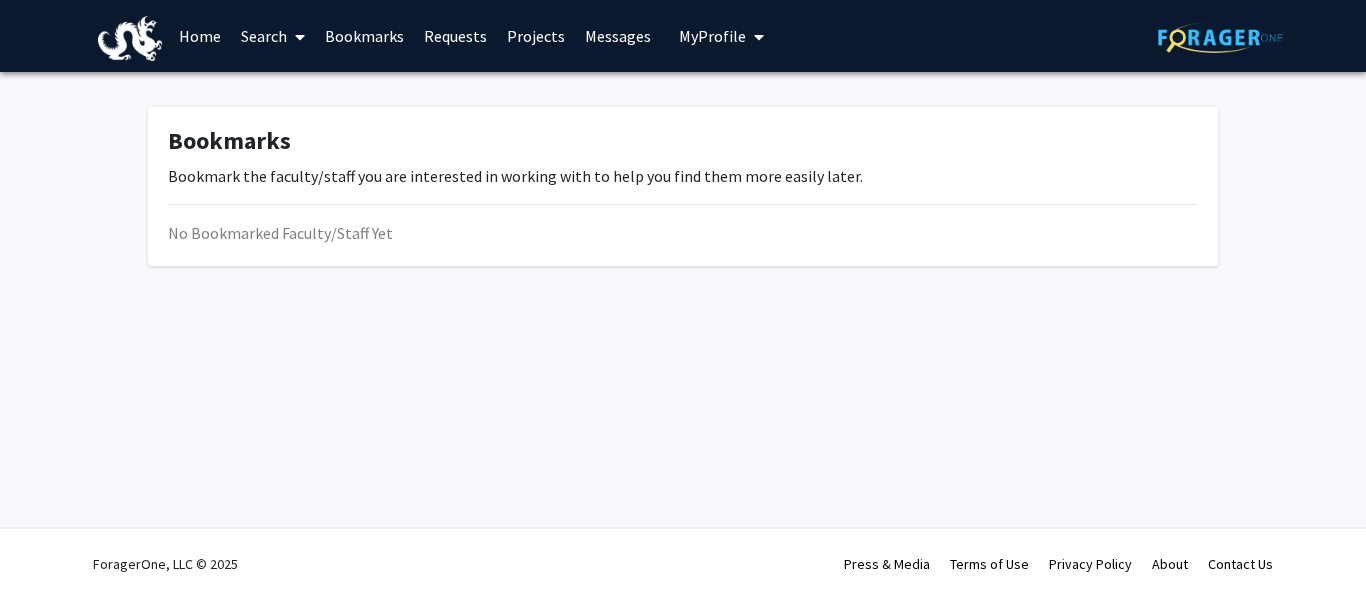 click on "Requests" at bounding box center (455, 36) 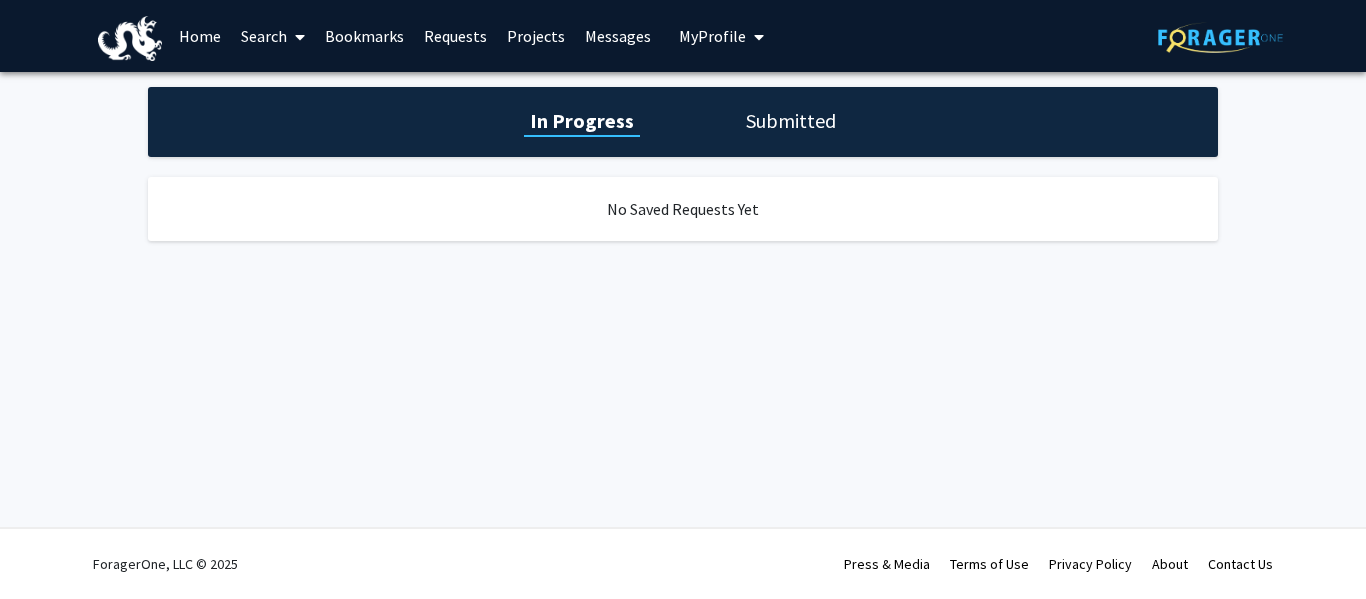 click on "Projects" at bounding box center [536, 36] 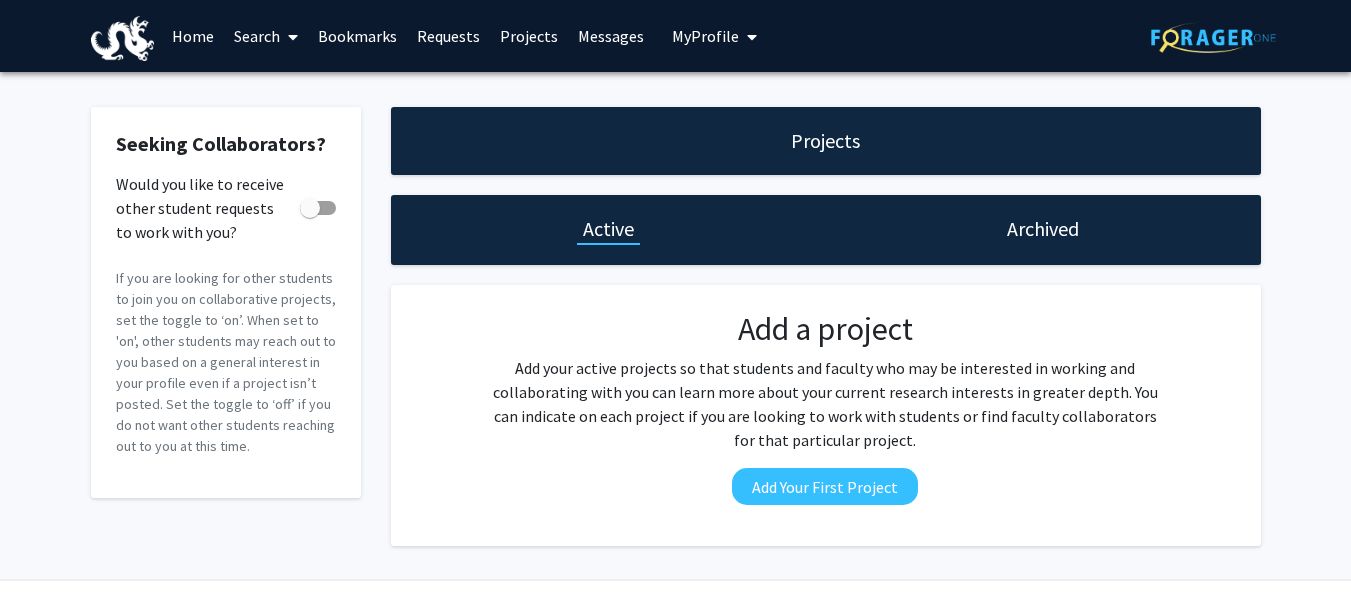 click on "My   Profile" at bounding box center [705, 36] 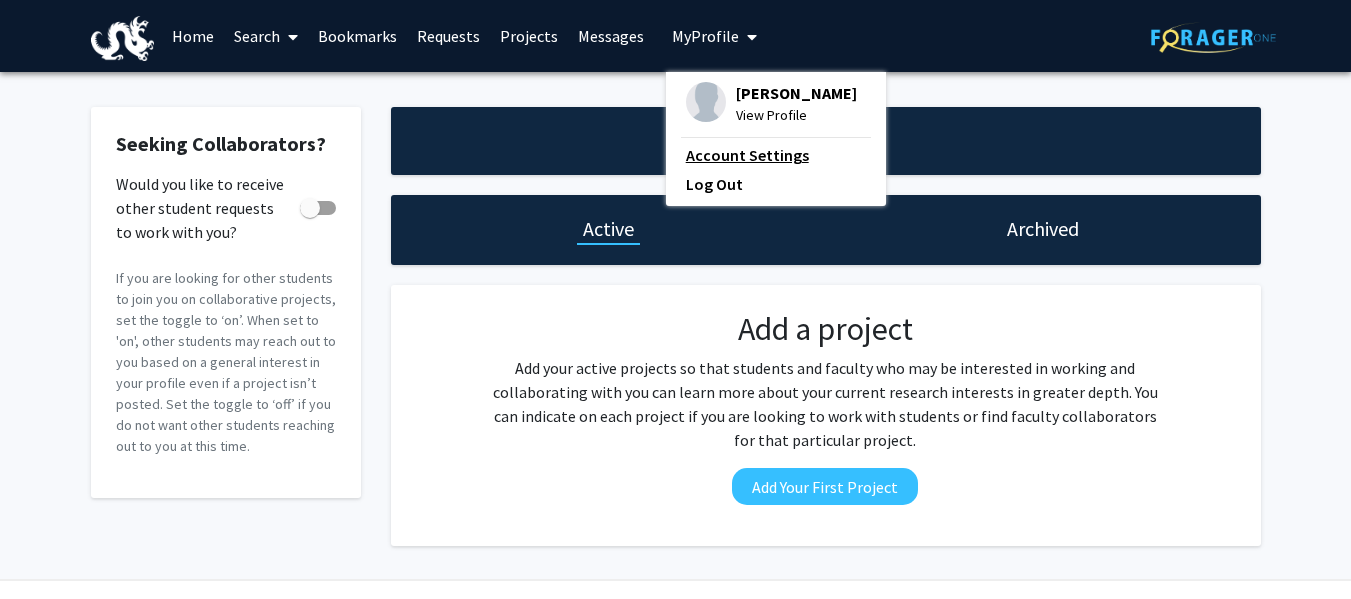 click on "Account Settings" at bounding box center (776, 155) 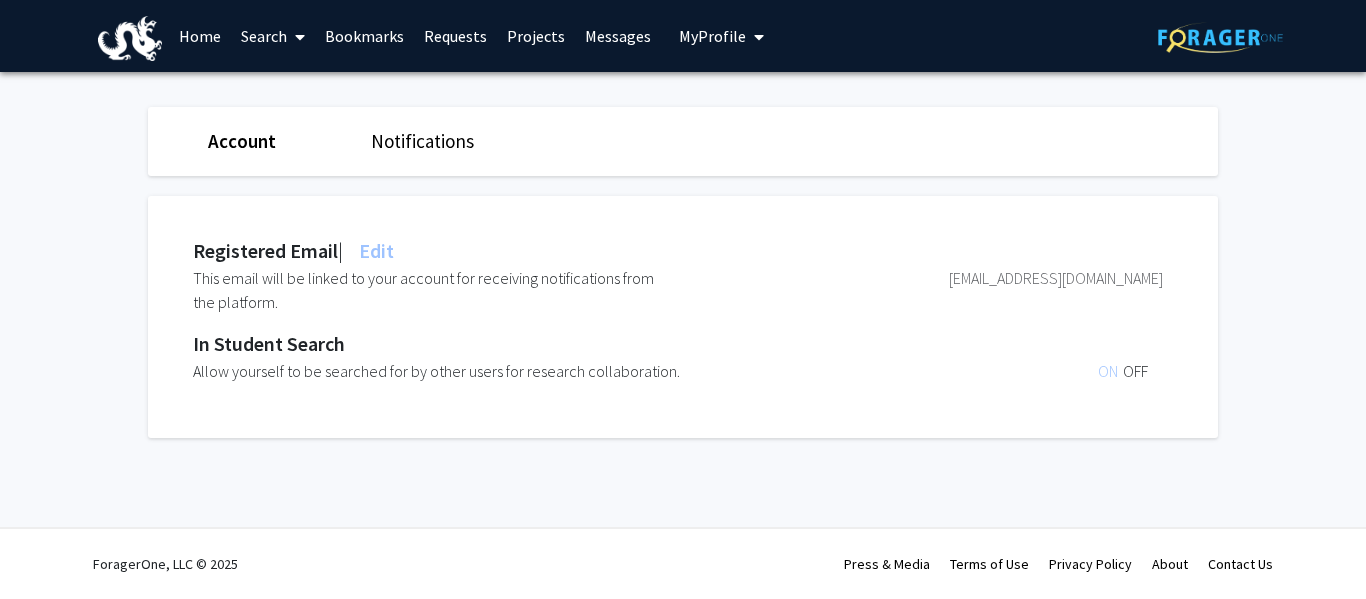 click on "Home" at bounding box center (200, 36) 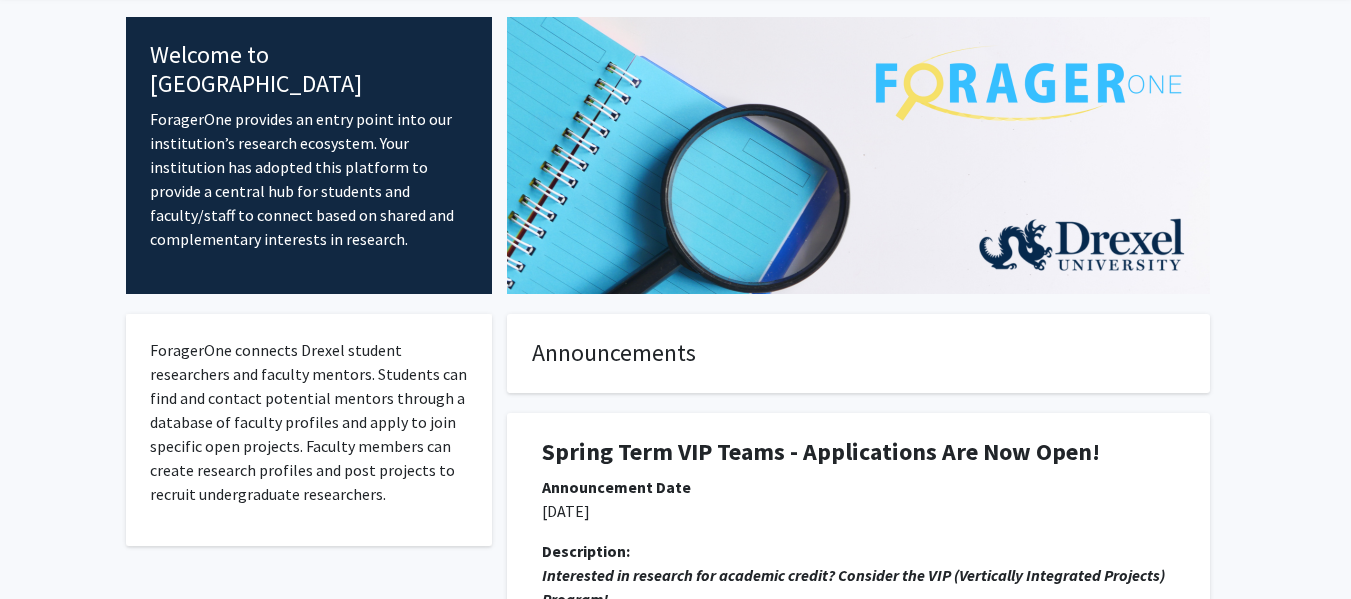 scroll, scrollTop: 0, scrollLeft: 0, axis: both 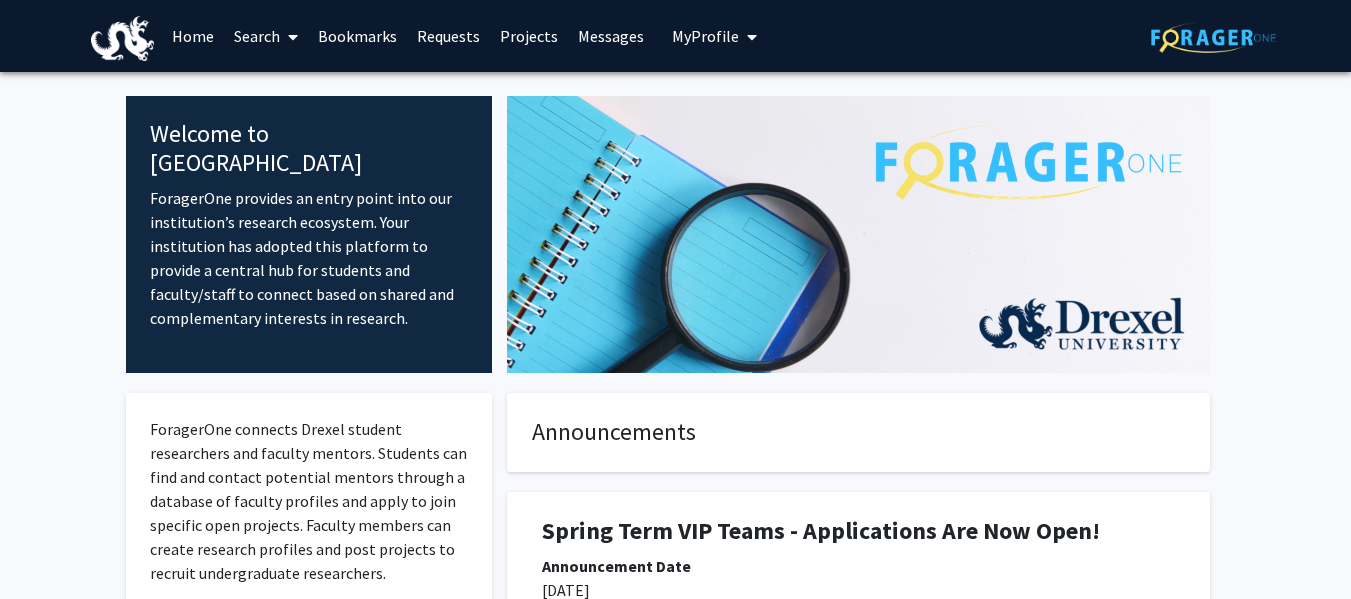 click on "Search" at bounding box center [266, 36] 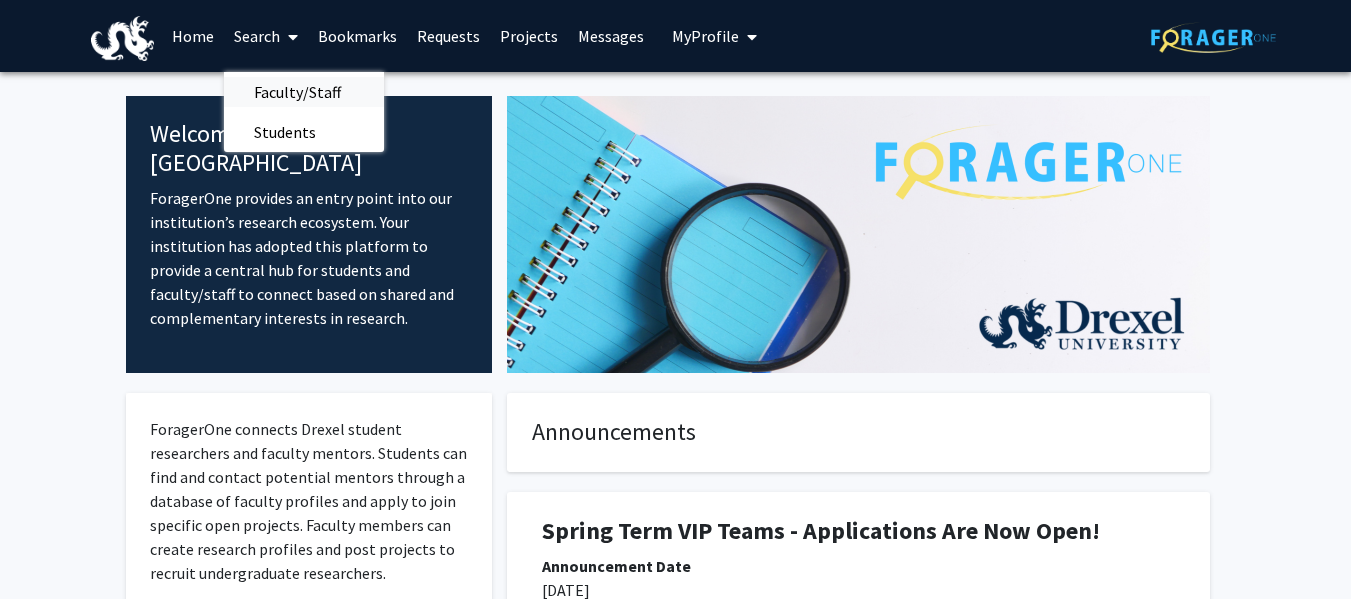 click on "Faculty/Staff" at bounding box center (297, 92) 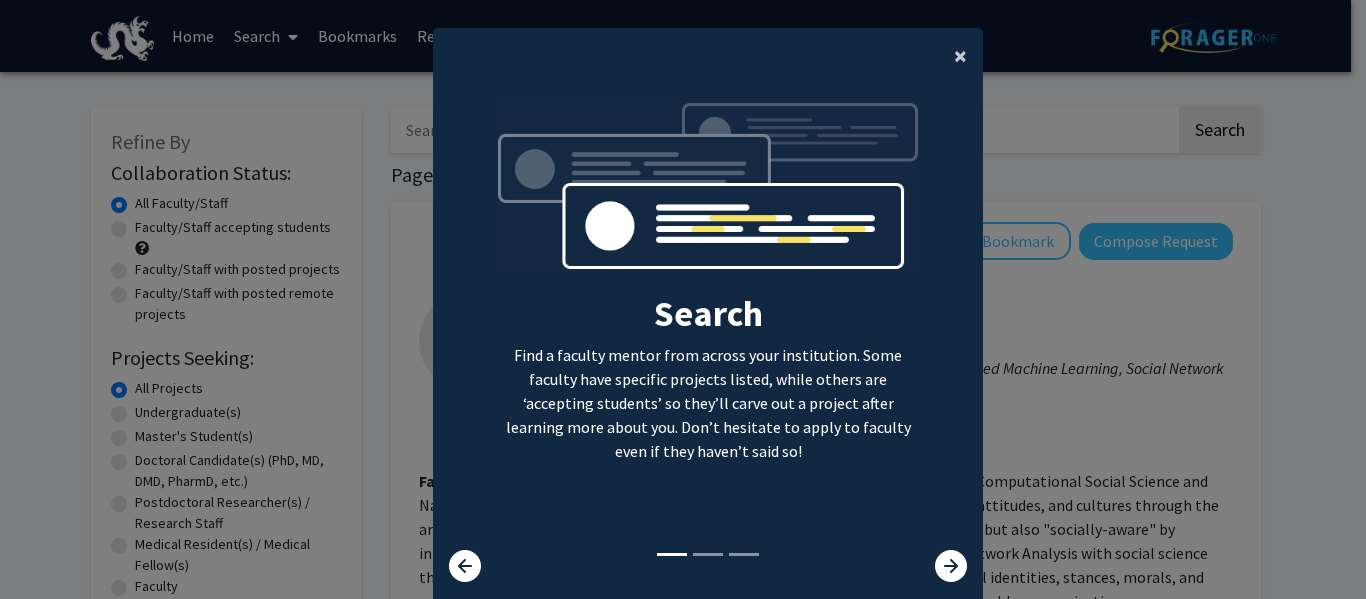click on "×" 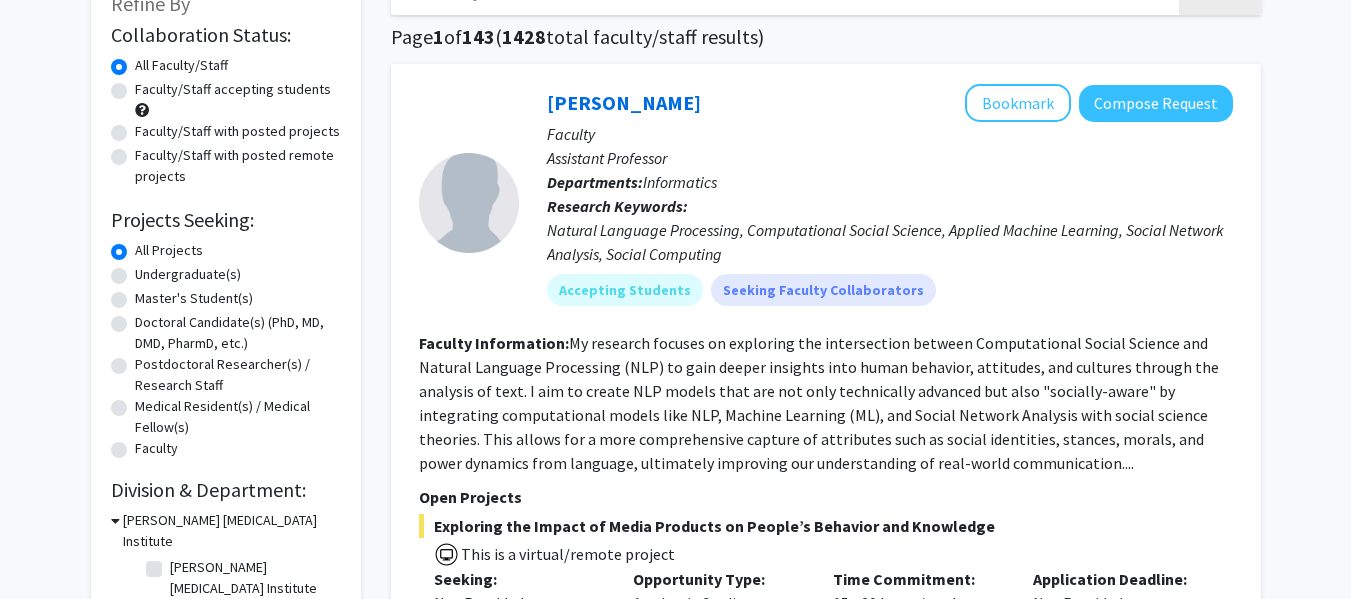 scroll, scrollTop: 139, scrollLeft: 0, axis: vertical 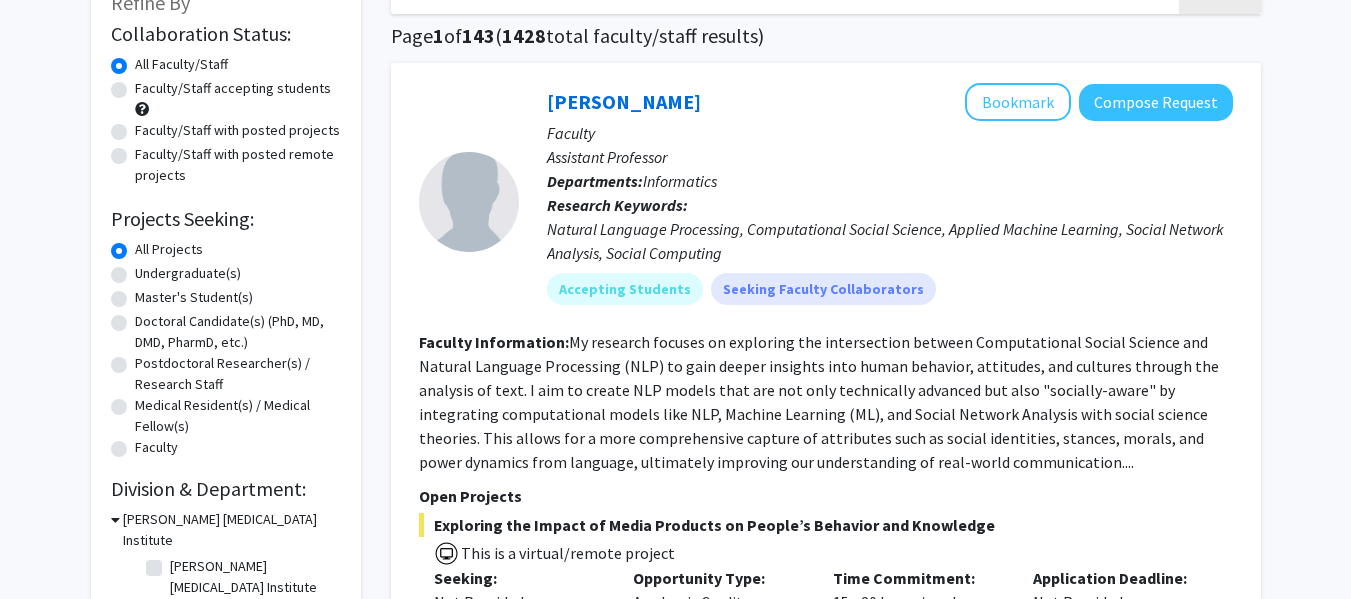 click on "Undergraduate(s)" 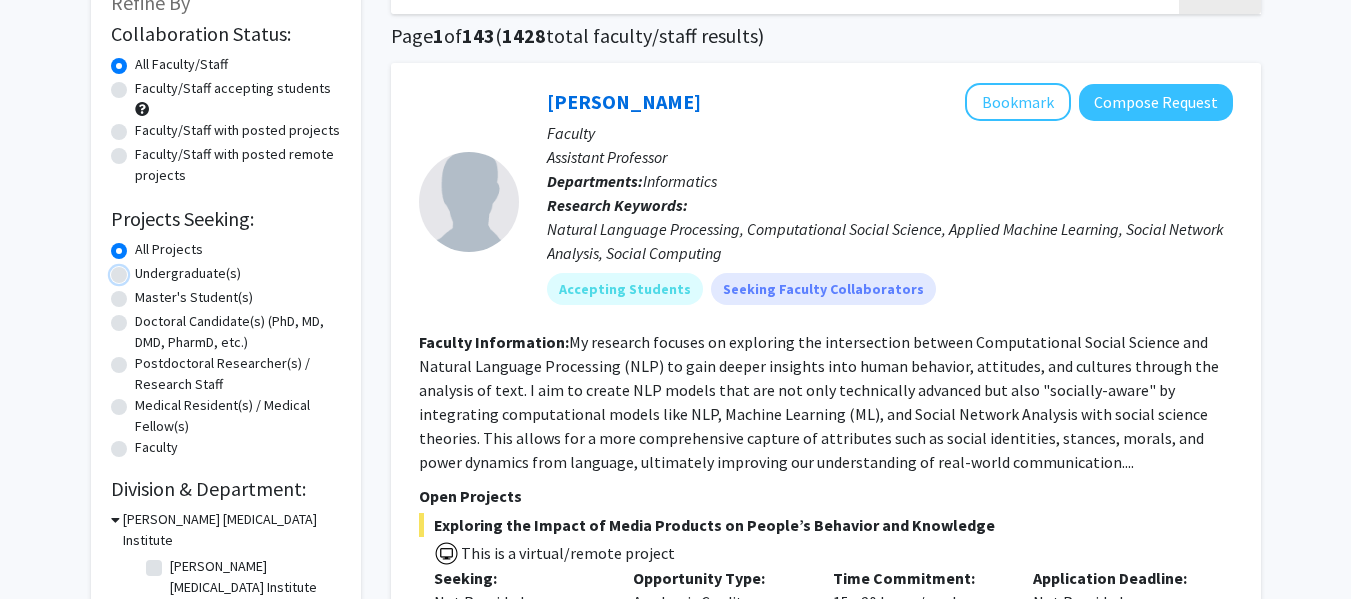 click on "Undergraduate(s)" at bounding box center (141, 269) 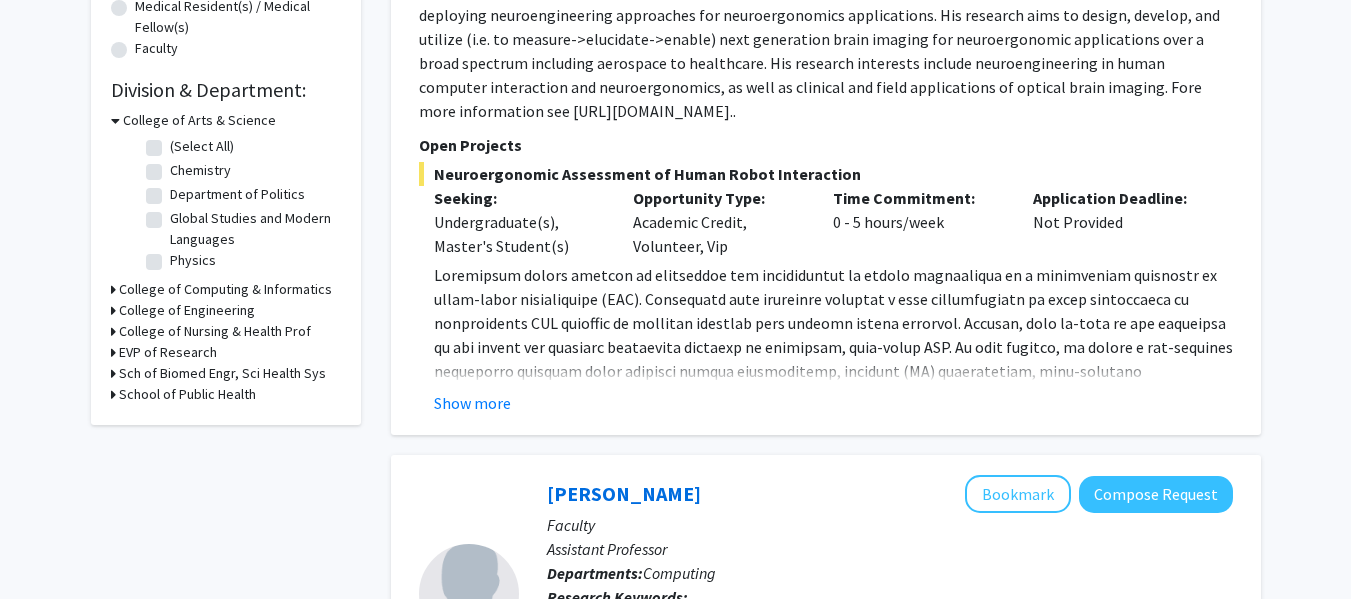 scroll, scrollTop: 537, scrollLeft: 0, axis: vertical 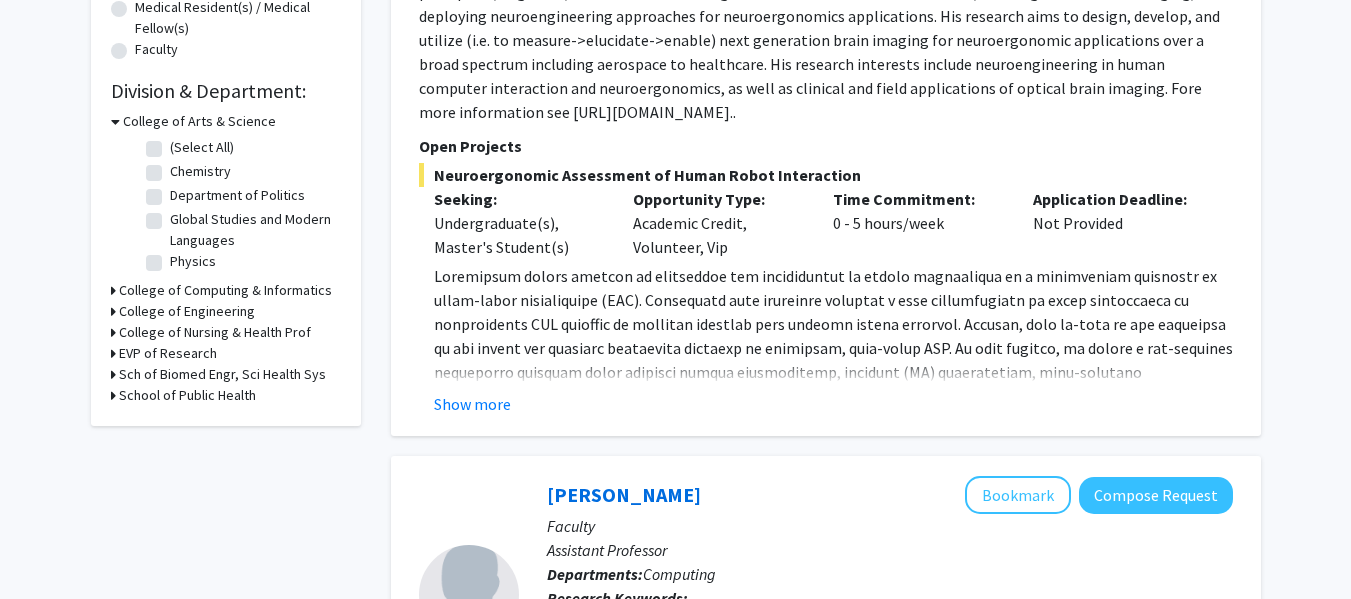 click on "Global Studies and Modern Languages  Global Studies and Modern Languages" 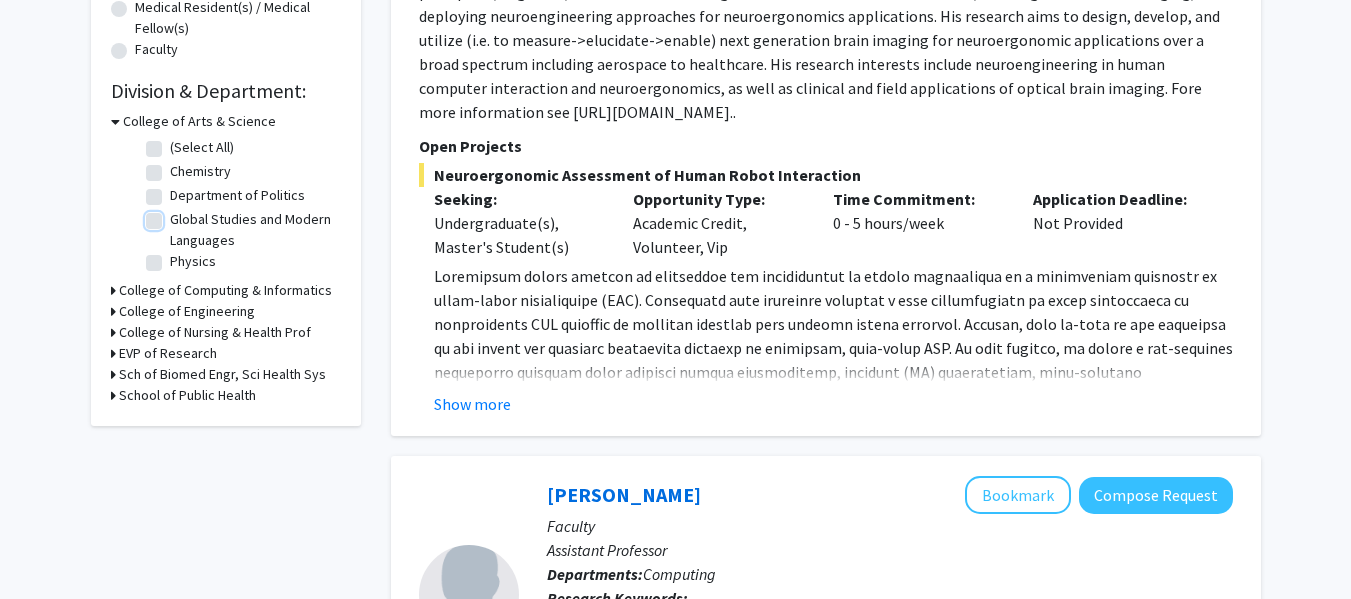 click on "Global Studies and Modern Languages" at bounding box center [176, 215] 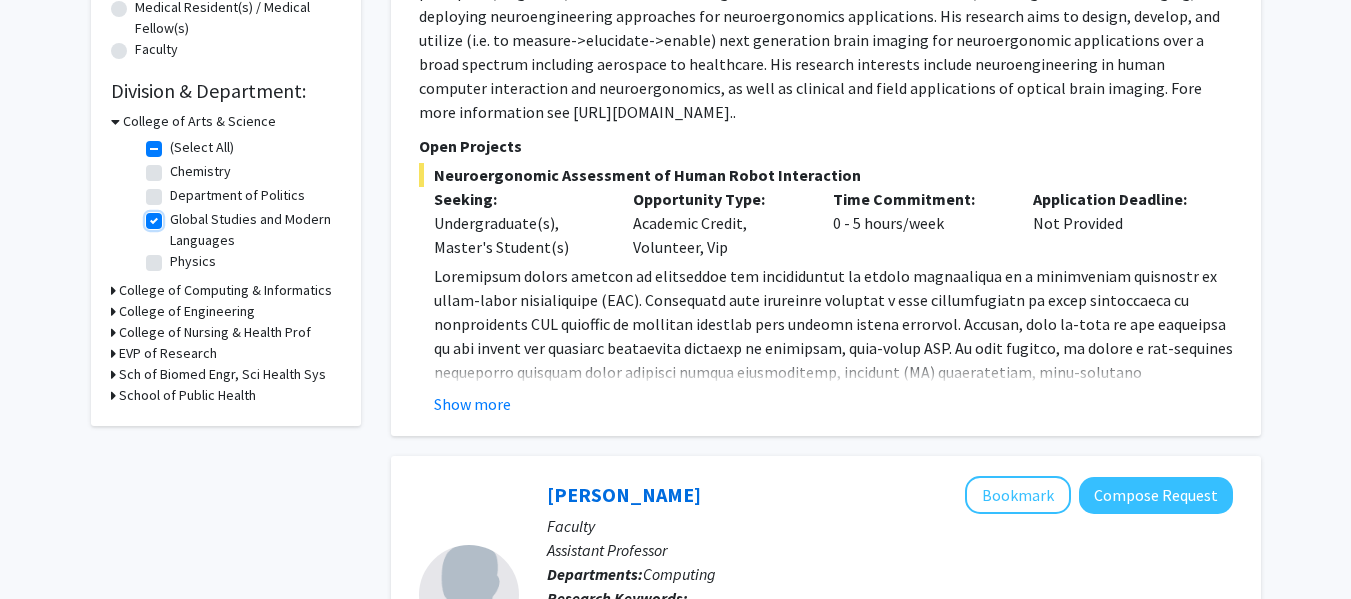 checkbox on "true" 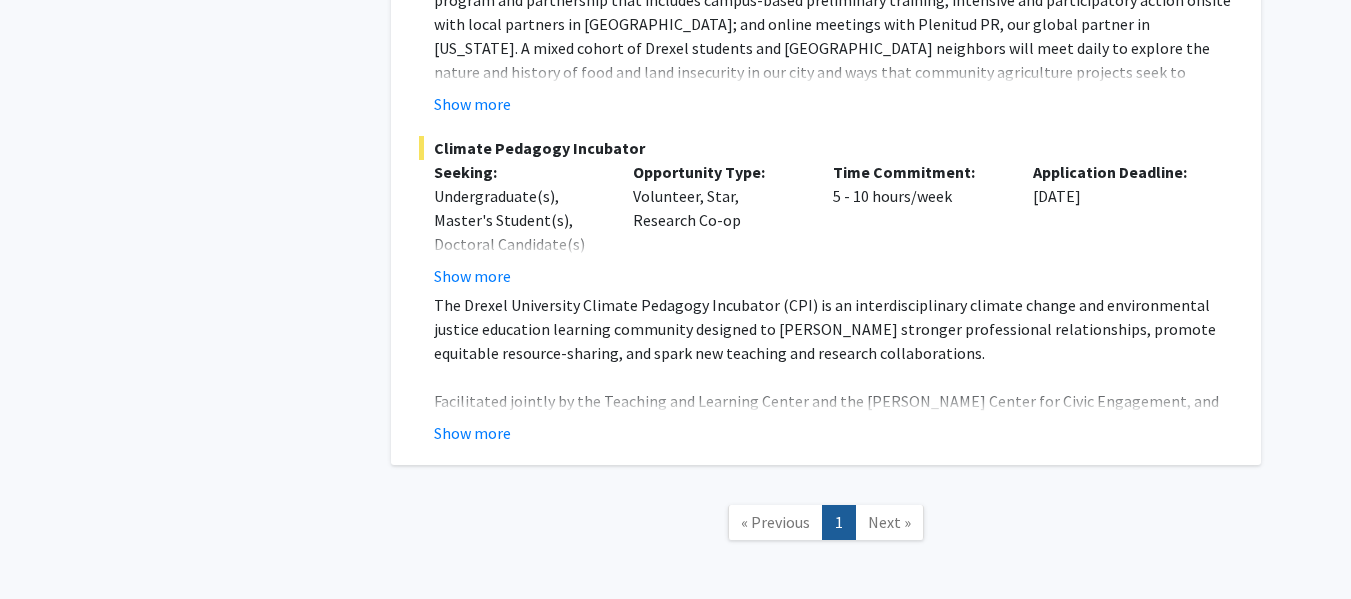 scroll, scrollTop: 846, scrollLeft: 0, axis: vertical 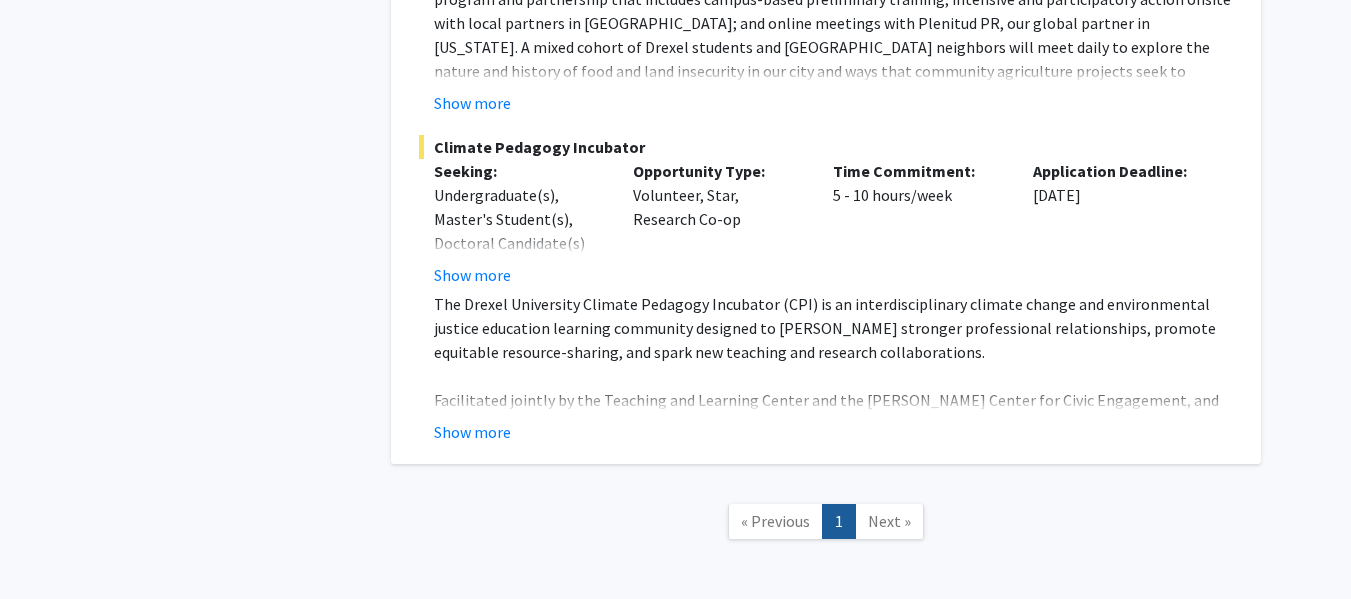 click on "Next »" 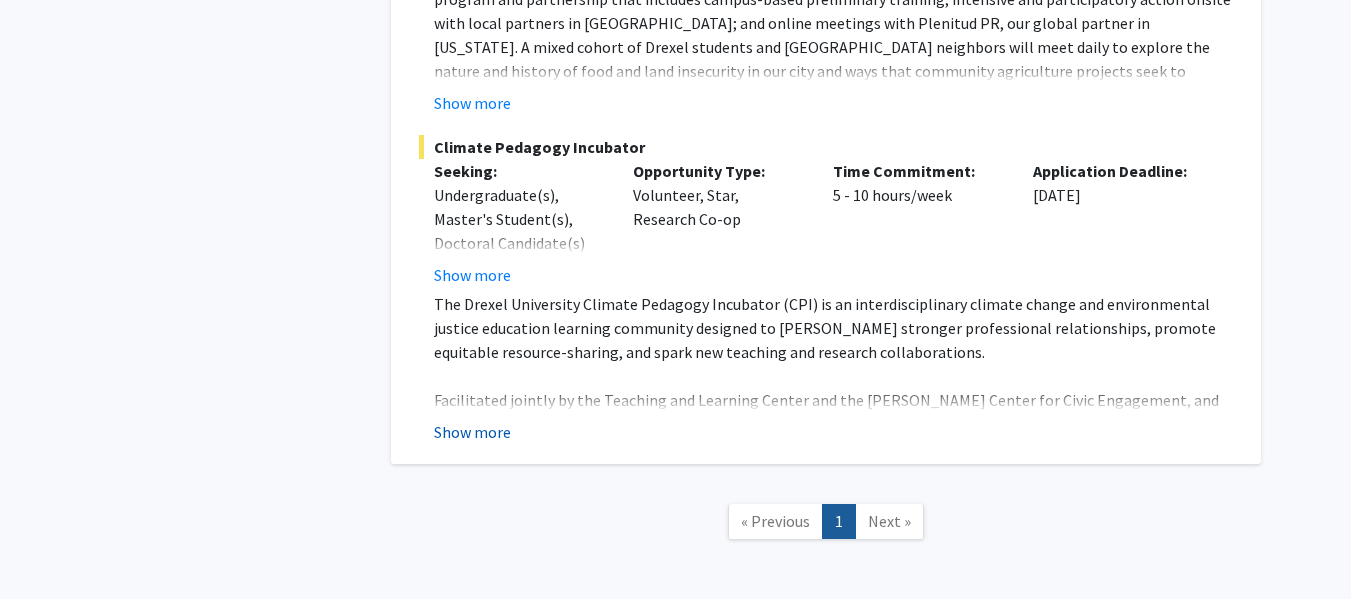 click on "Show more" 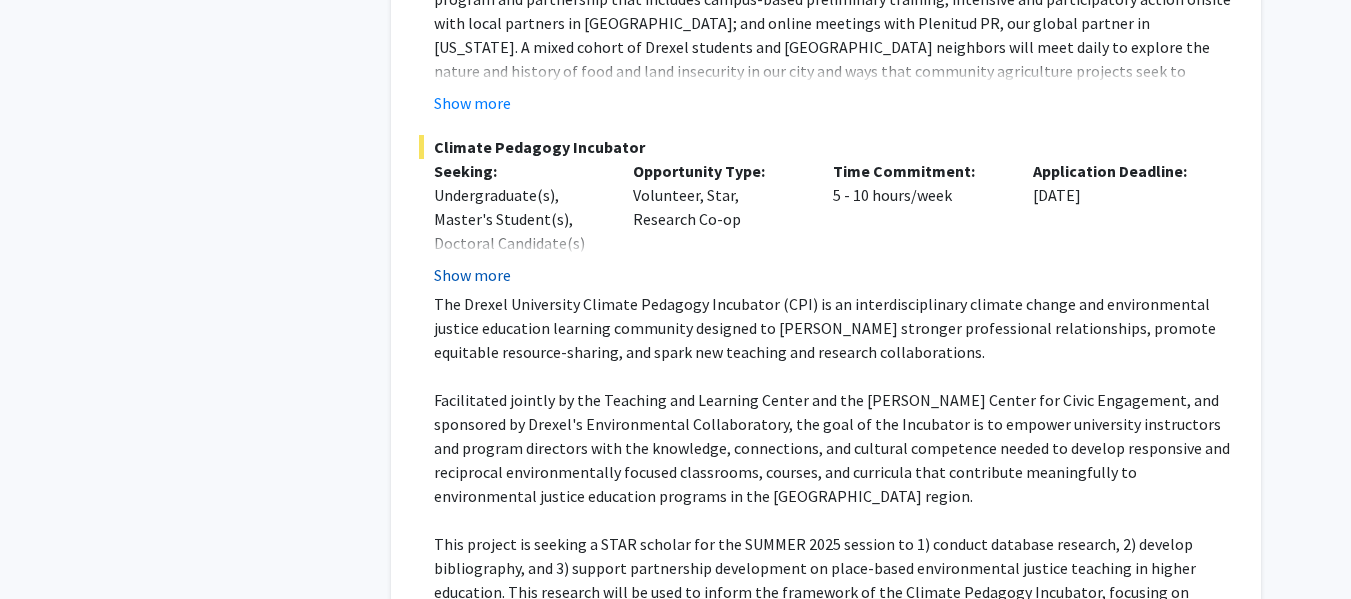 click on "Show more" 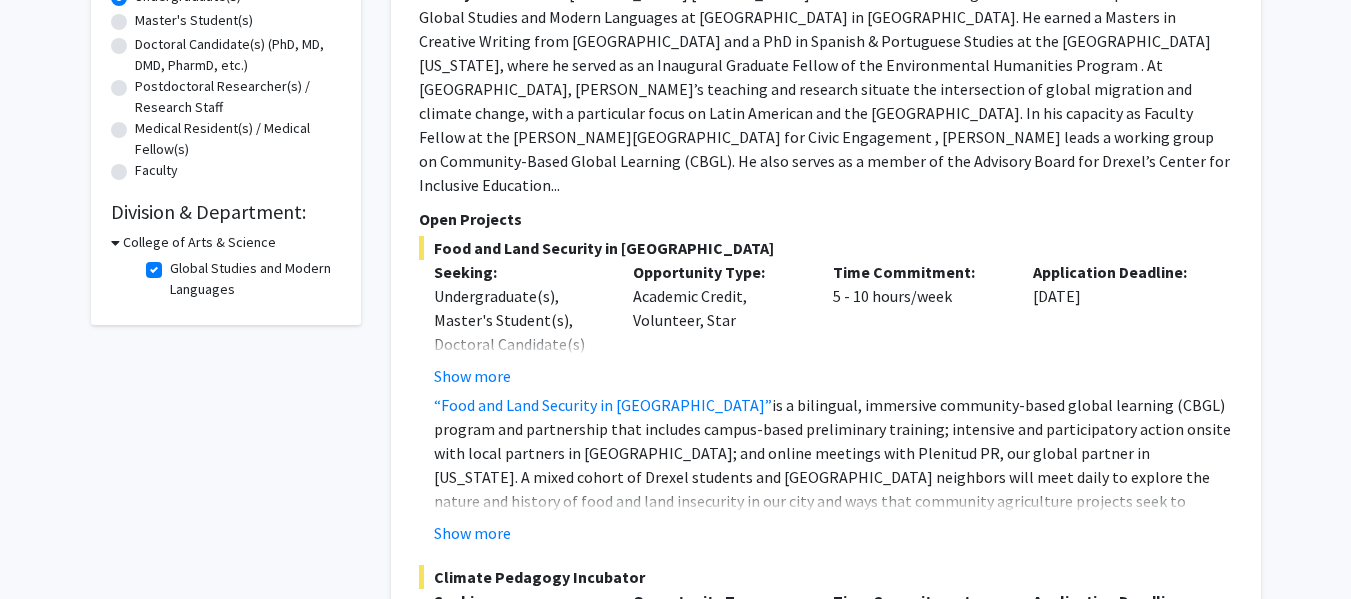 scroll, scrollTop: 415, scrollLeft: 0, axis: vertical 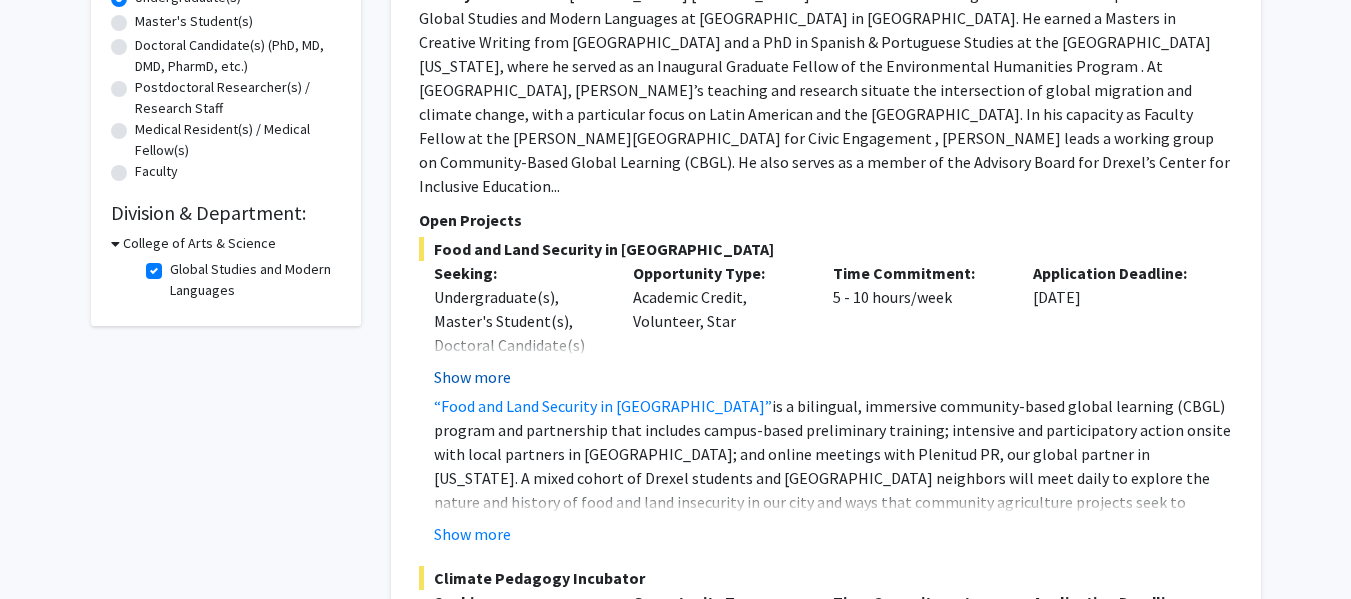 click on "Show more" 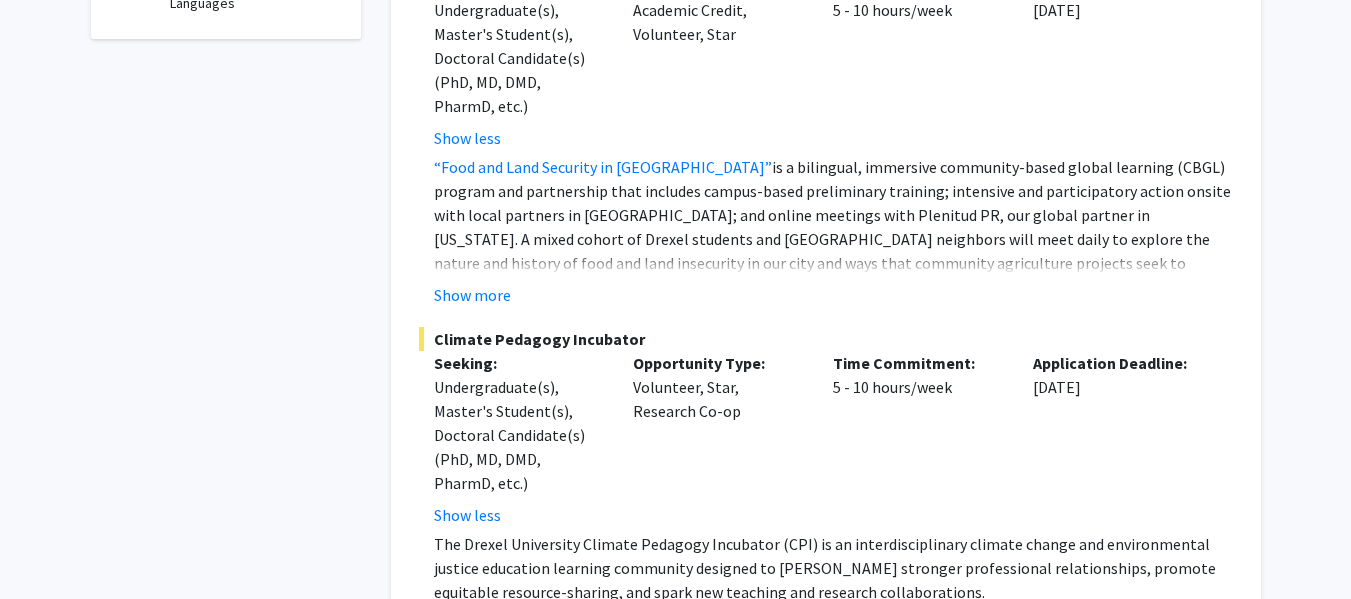 scroll, scrollTop: 701, scrollLeft: 0, axis: vertical 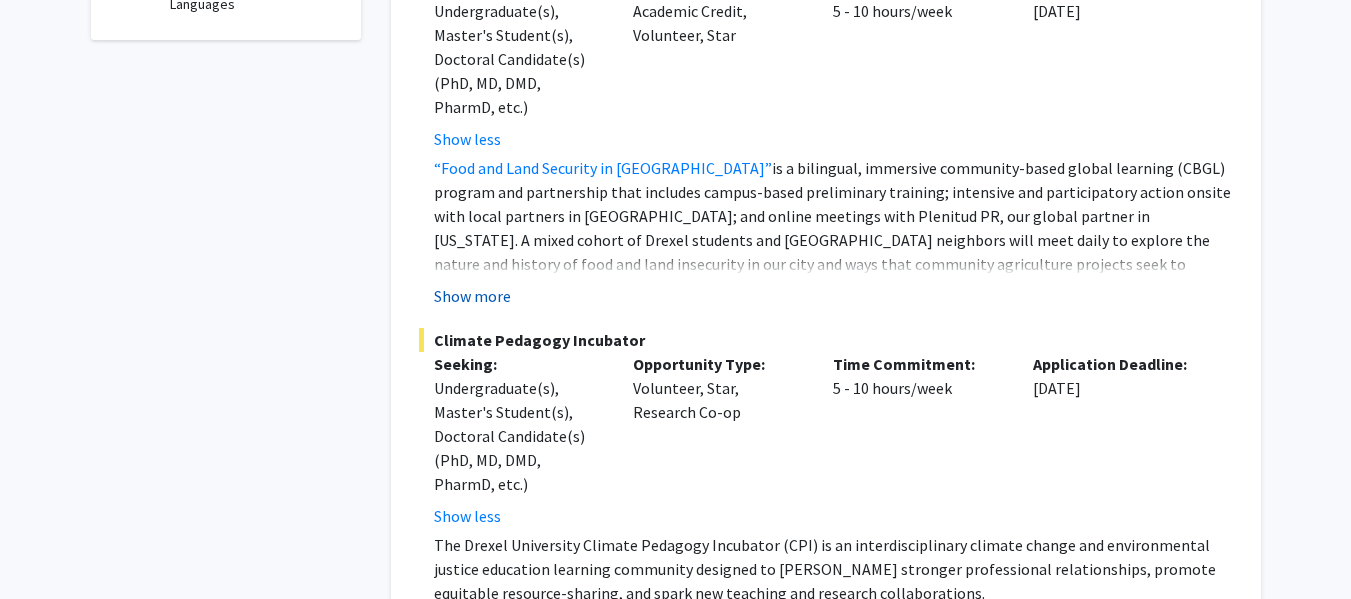 click on "Show more" 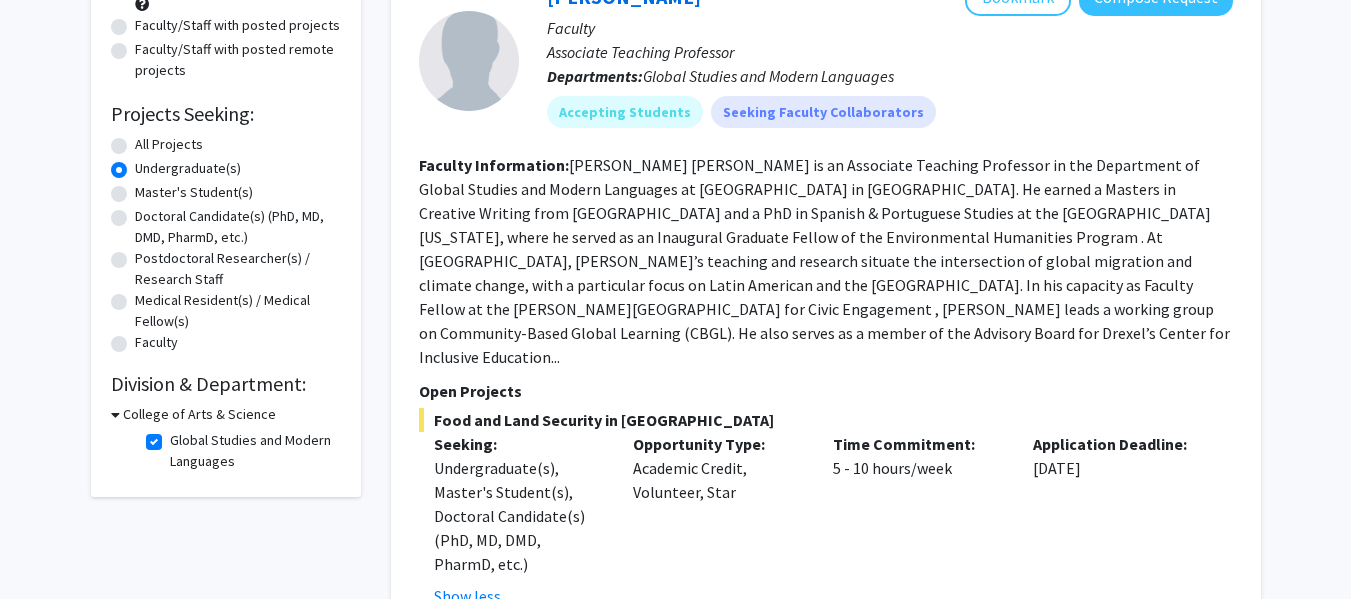 scroll, scrollTop: 86, scrollLeft: 0, axis: vertical 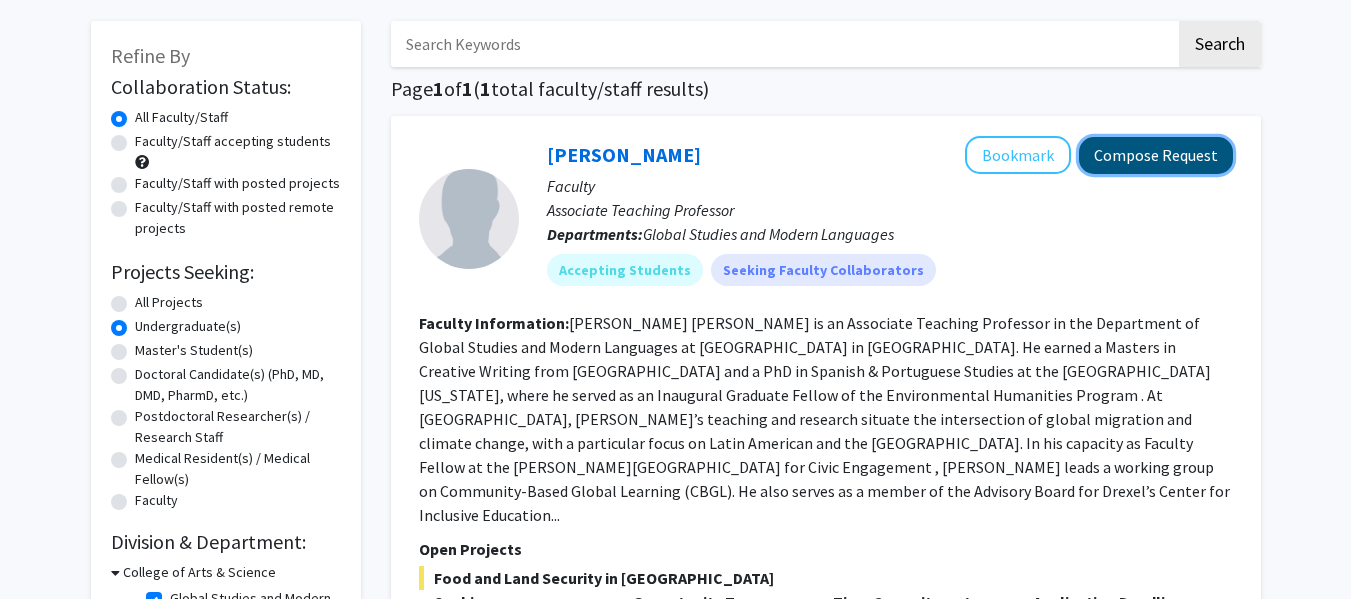 click on "Compose Request" 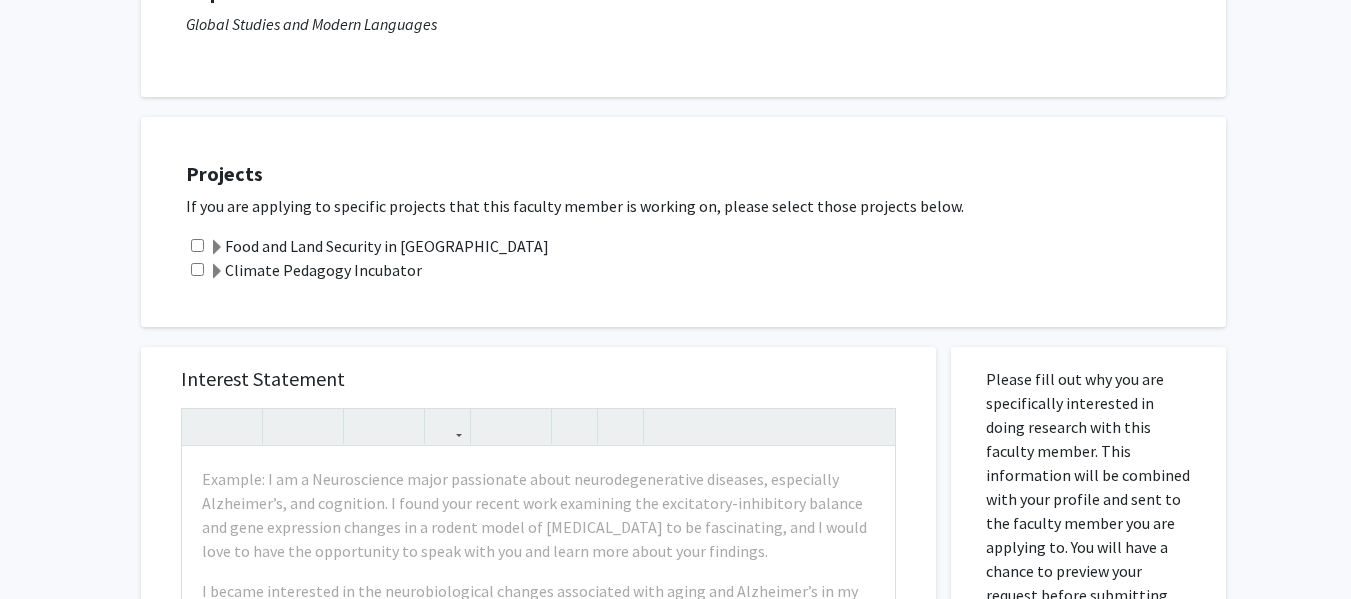 scroll, scrollTop: 242, scrollLeft: 0, axis: vertical 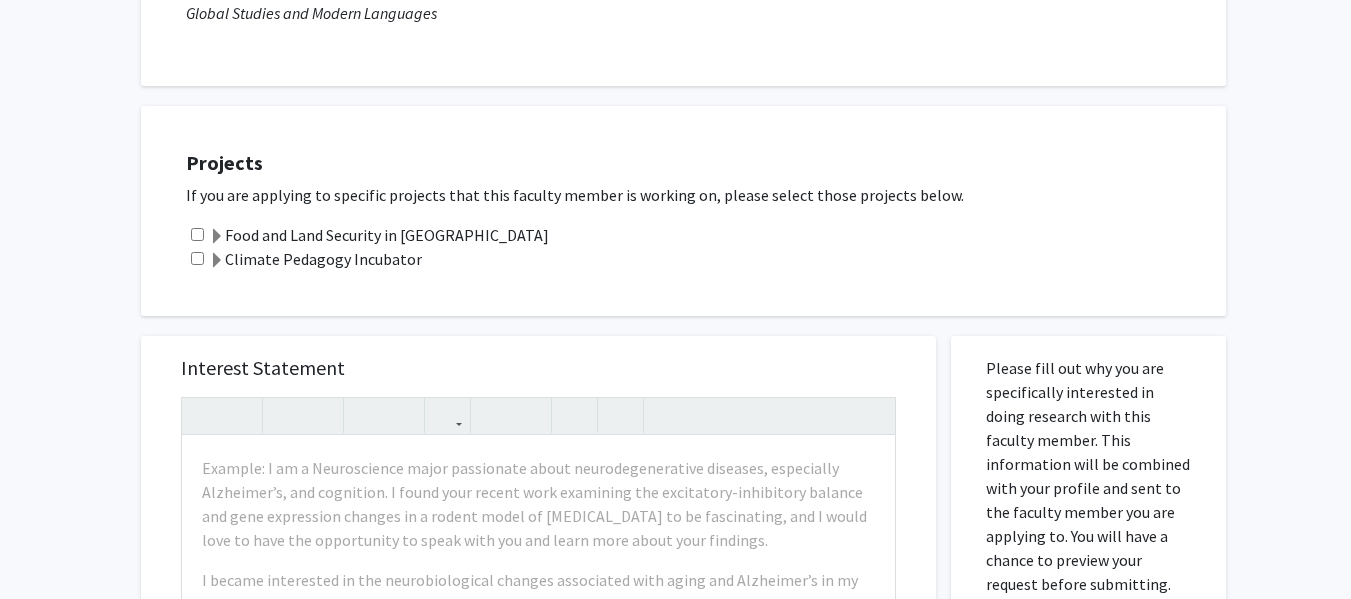 click 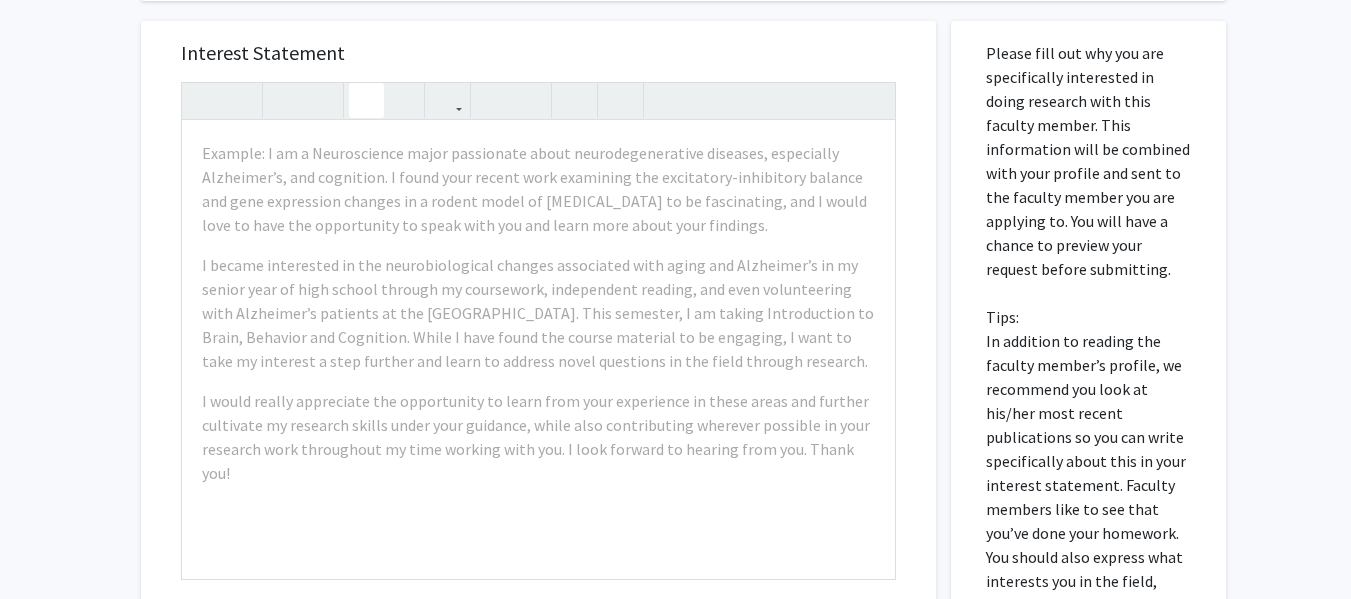 scroll, scrollTop: 558, scrollLeft: 0, axis: vertical 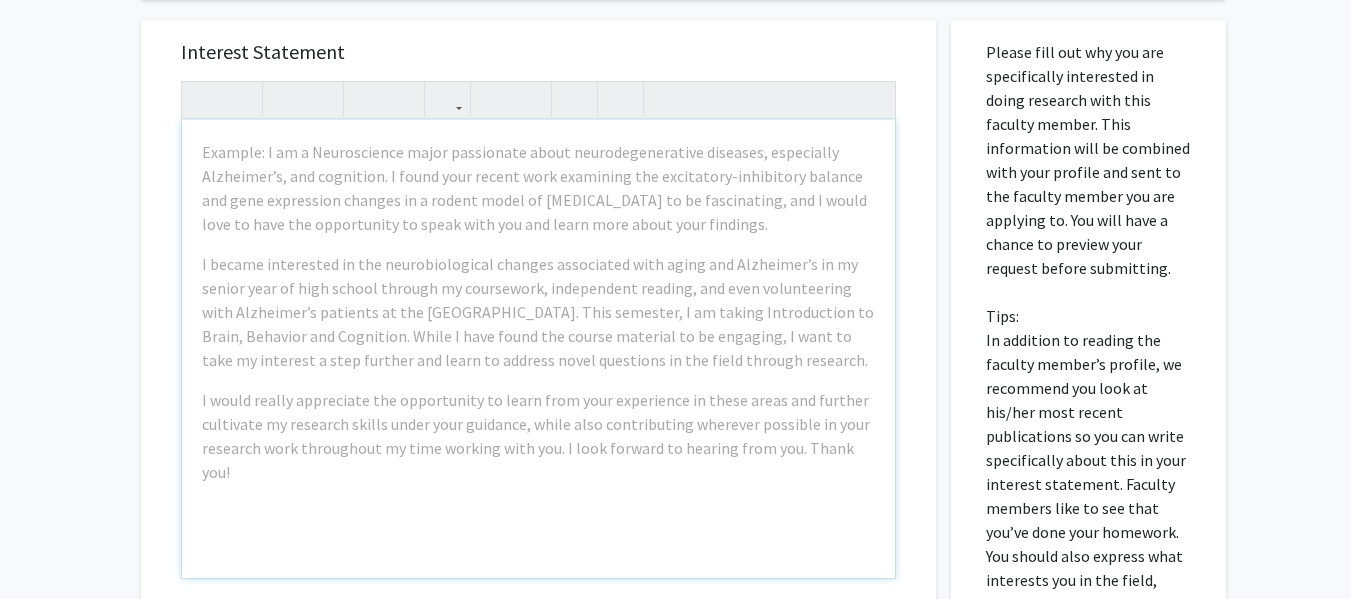 click on "All Requests  Request for [PERSON_NAME]   Request for   [PERSON_NAME]  Departments:  Global Studies and Modern Languages  Projects  If you are applying to specific projects that this faculty member is working on, please select those projects below.   Food and Land Security in [GEOGRAPHIC_DATA]   Climate Pedagogy Incubator  Interest Statement
Example: I am a Neuroscience major passionate about neurodegenerative diseases, especially Alzheimer’s, and cognition. I found your recent work examining the excitatory-inhibitory balance and gene expression changes in a rodent model of [MEDICAL_DATA] to be fascinating, and I would love to have the opportunity to speak with you and learn more about your findings.
Insert link Remove link Supplemental Files File Name Uploaded Date  [PERSON_NAME]   [DATE]   Cancel   Save   Preview & Submit   Tips:" 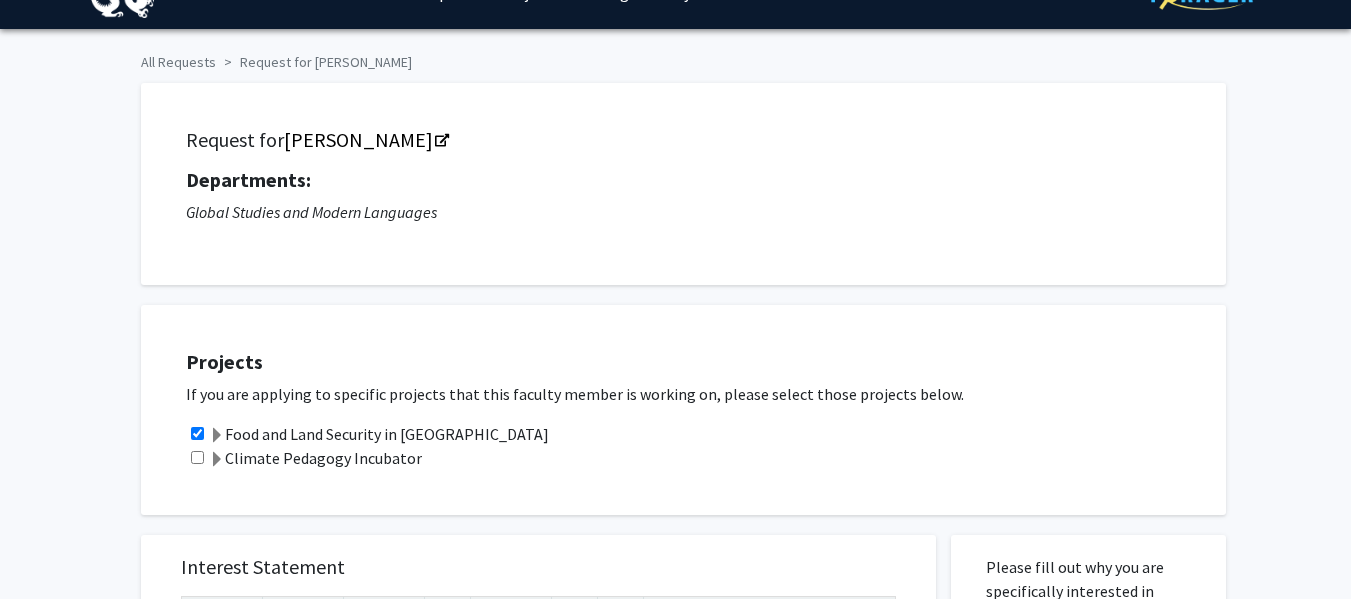 scroll, scrollTop: 0, scrollLeft: 0, axis: both 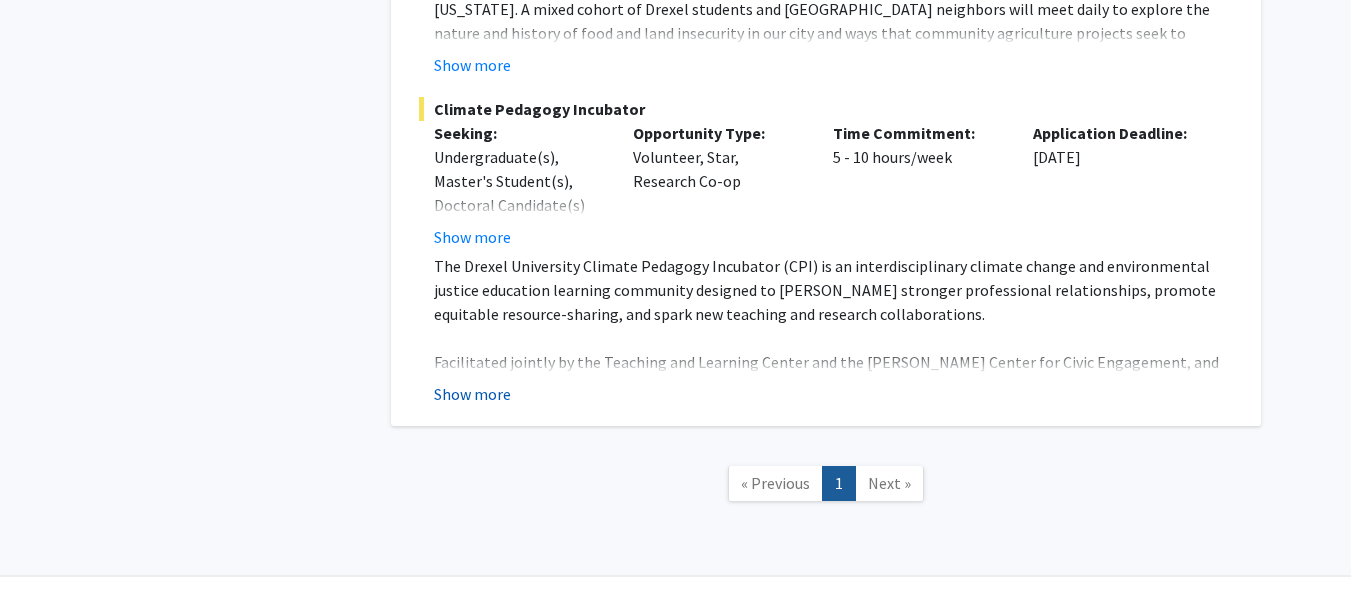 click on "Show more" 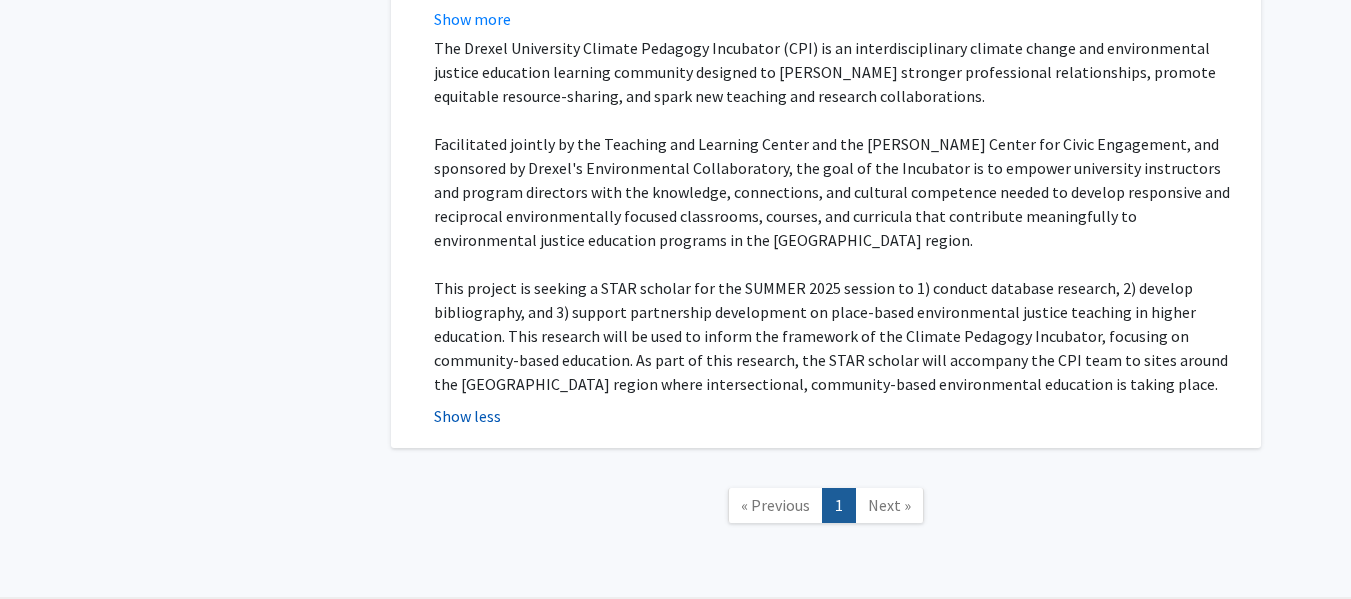 click on "Show less" 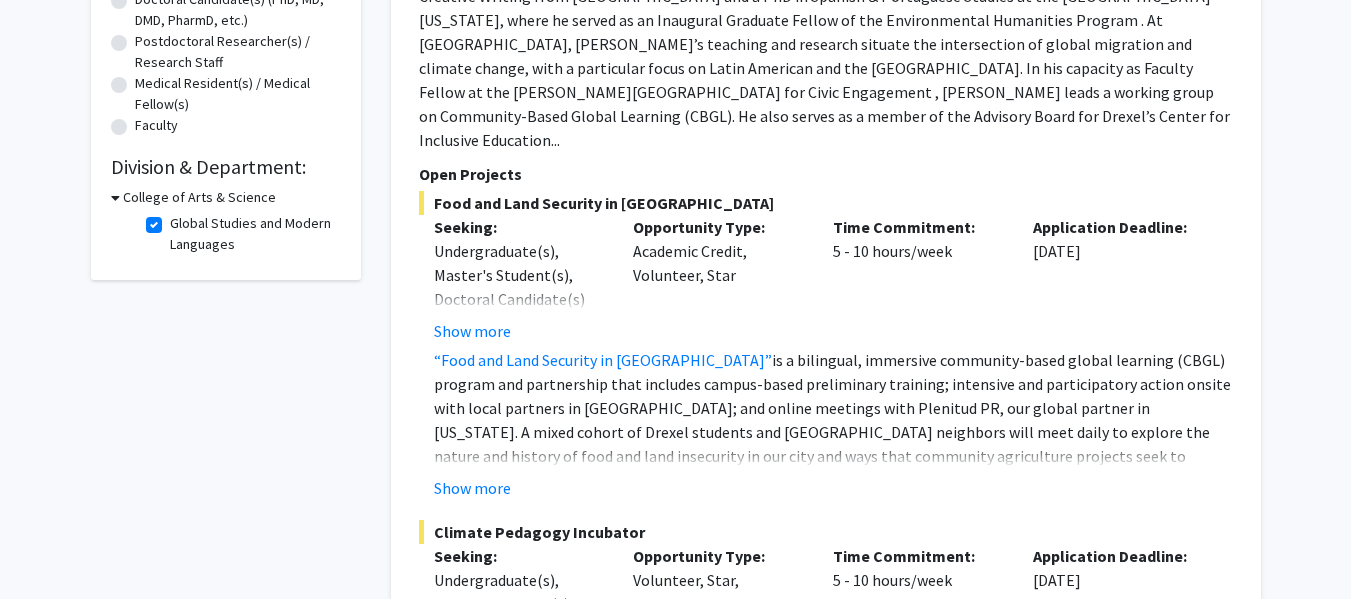 scroll, scrollTop: 462, scrollLeft: 0, axis: vertical 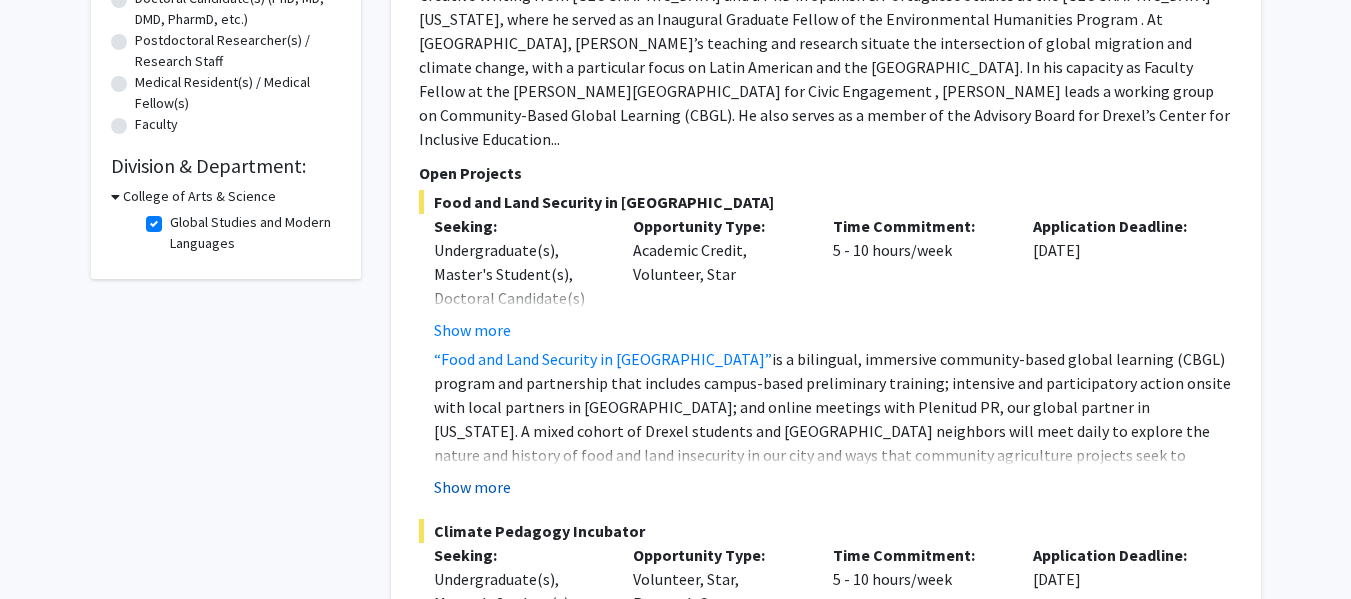 click on "Show more" 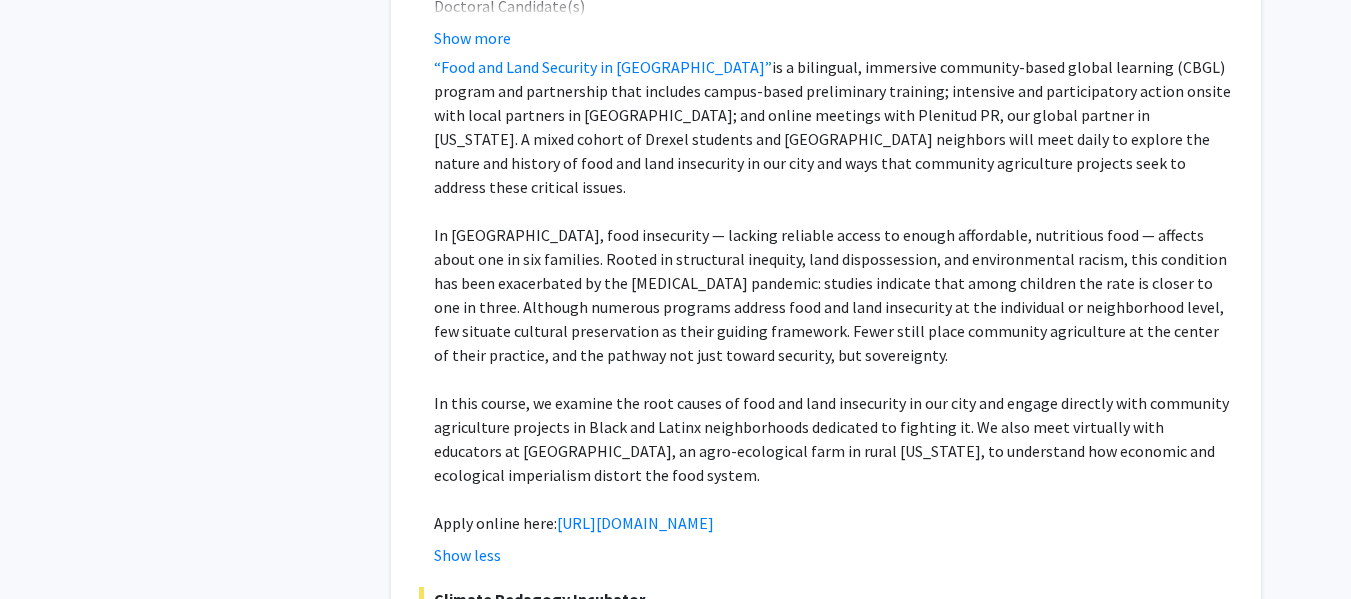 scroll, scrollTop: 753, scrollLeft: 0, axis: vertical 